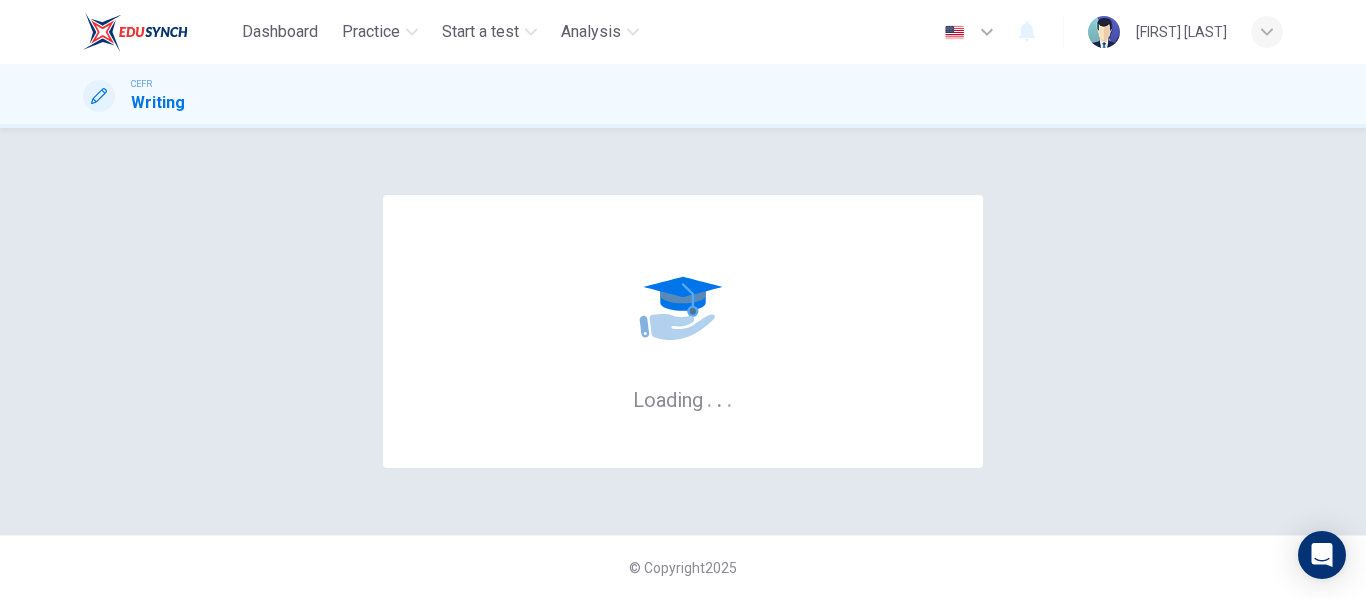 scroll, scrollTop: 0, scrollLeft: 0, axis: both 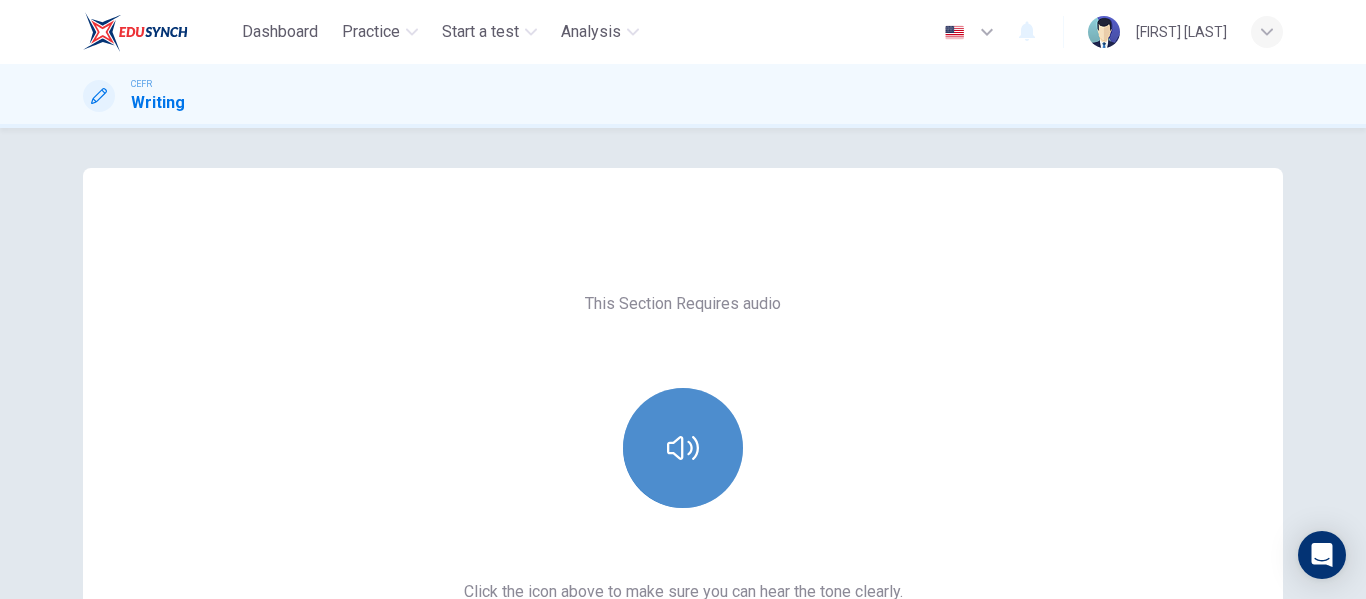 click at bounding box center (683, 448) 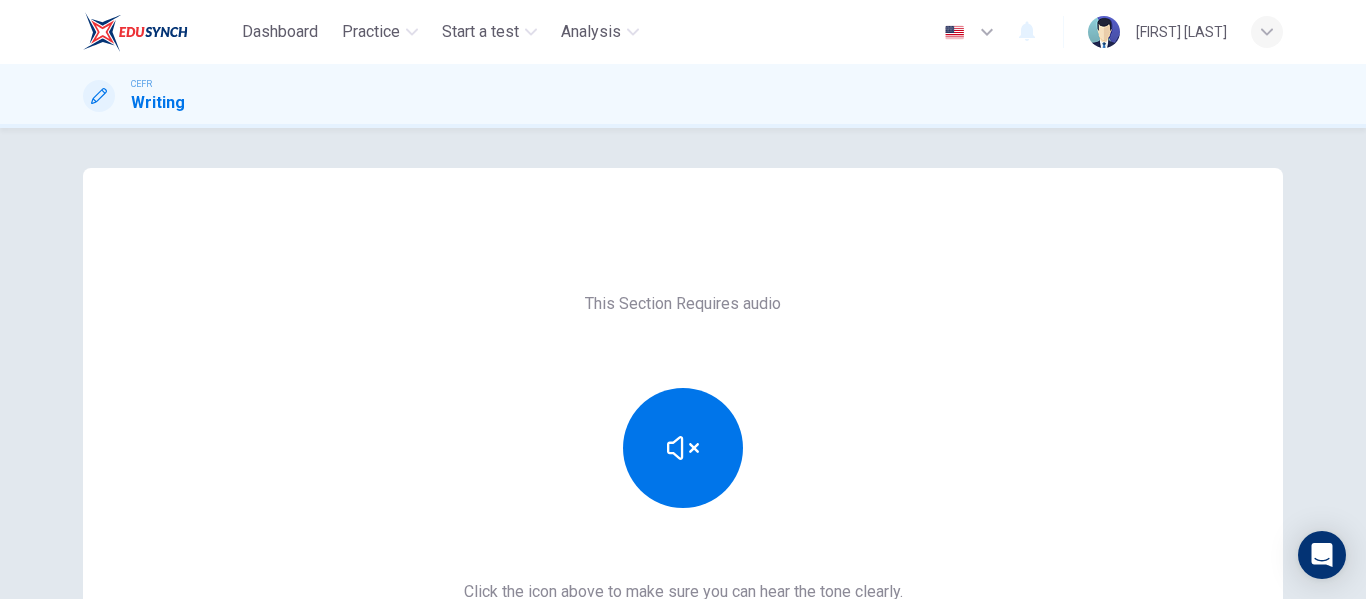 scroll, scrollTop: 368, scrollLeft: 0, axis: vertical 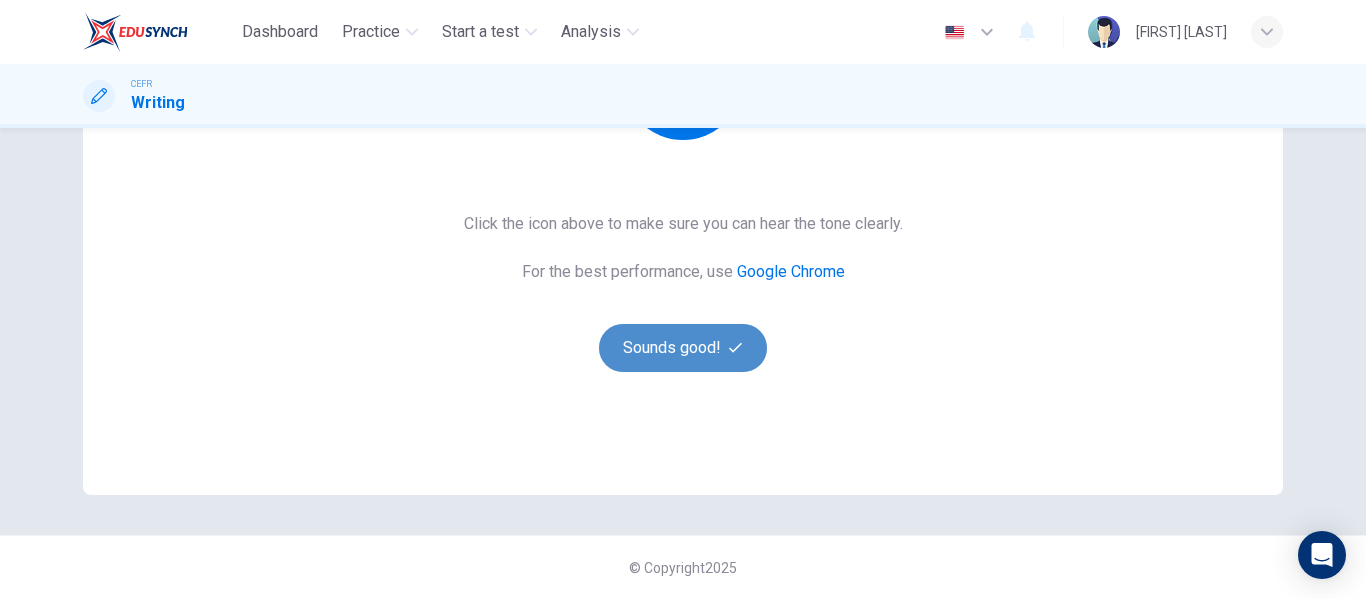 click on "Sounds good!" at bounding box center [683, 348] 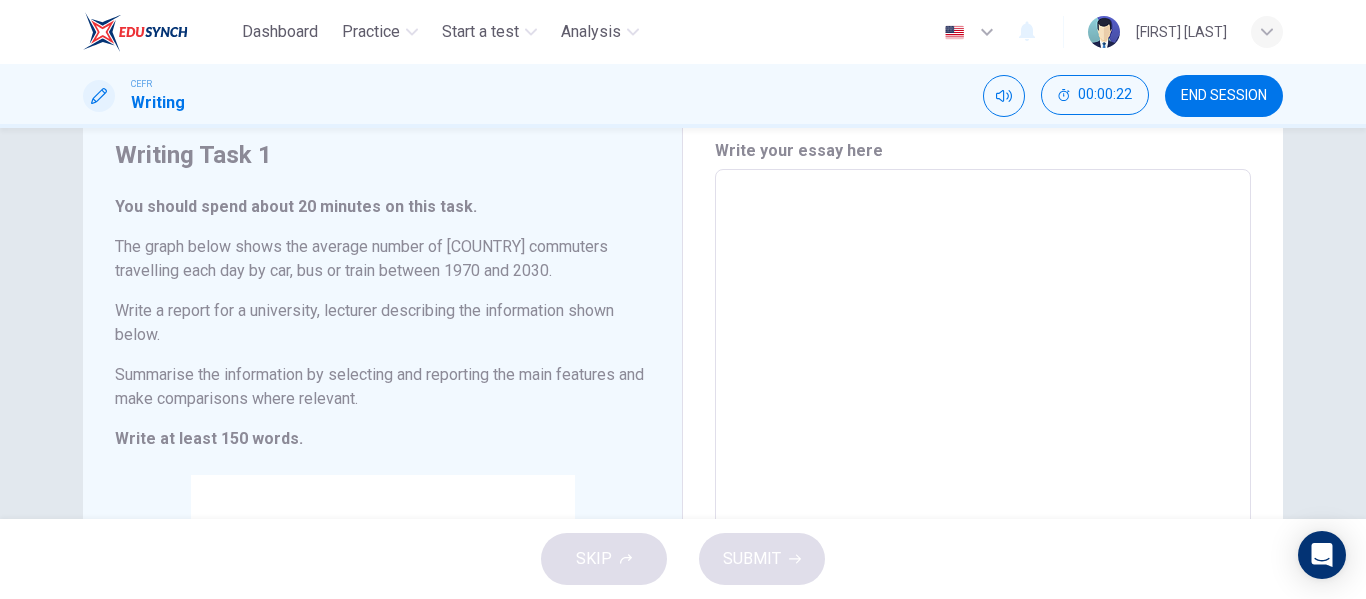 scroll, scrollTop: 0, scrollLeft: 0, axis: both 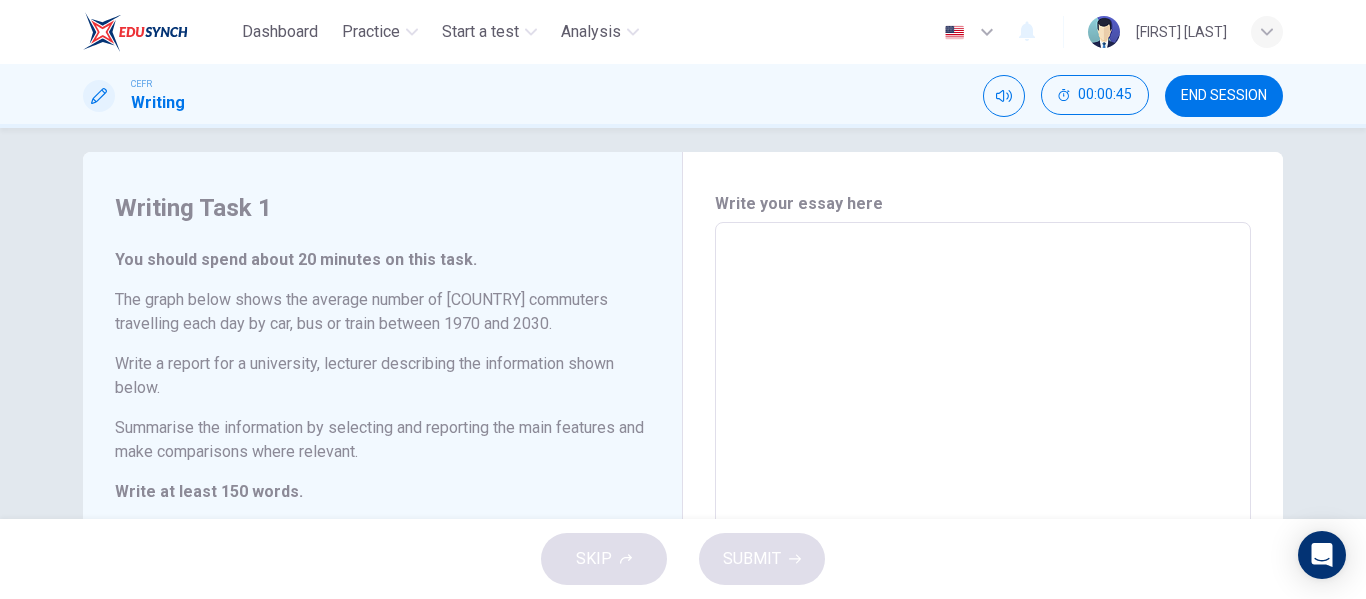 click at bounding box center (983, 550) 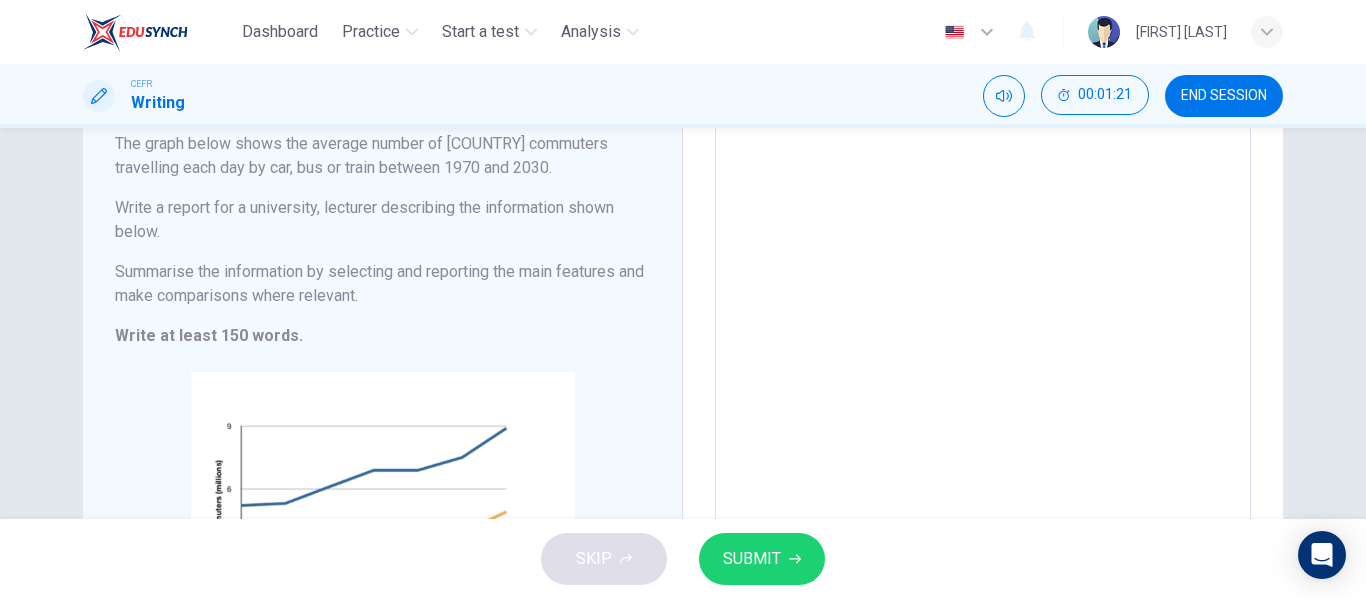 scroll, scrollTop: 150, scrollLeft: 0, axis: vertical 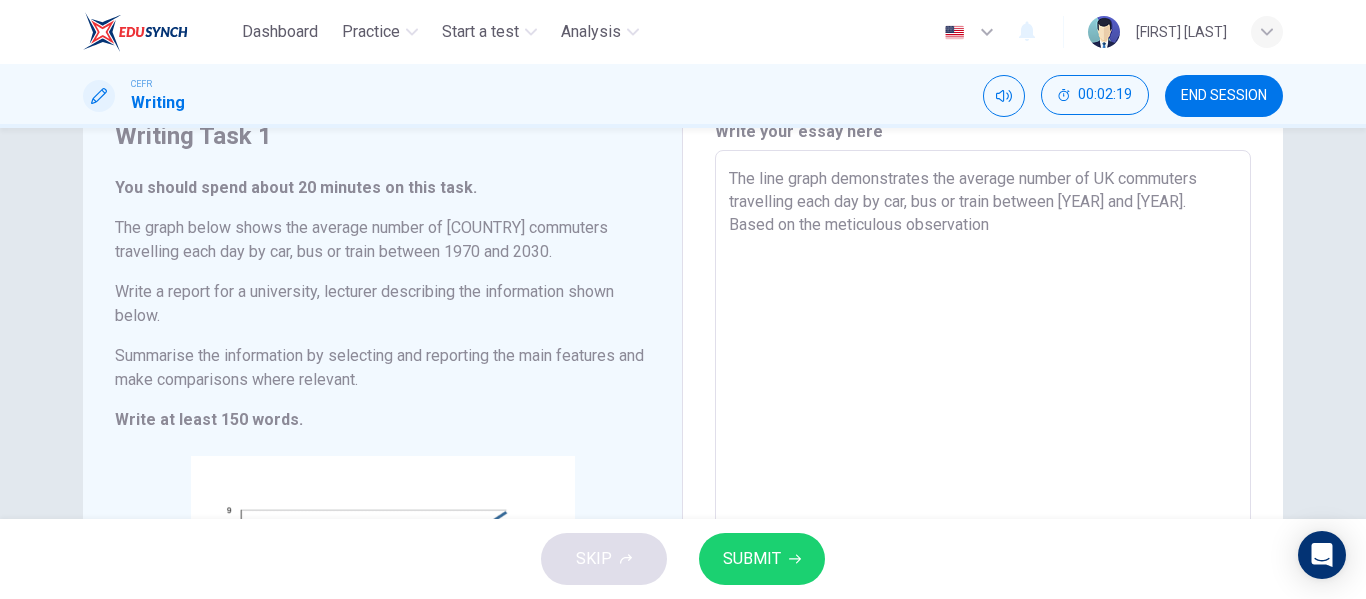 click on "The line graph demonstrates the average number of UK commuters travelling each day by car, bus or train between [YEAR] and [YEAR]. Based on the meticulous observation" at bounding box center (983, 478) 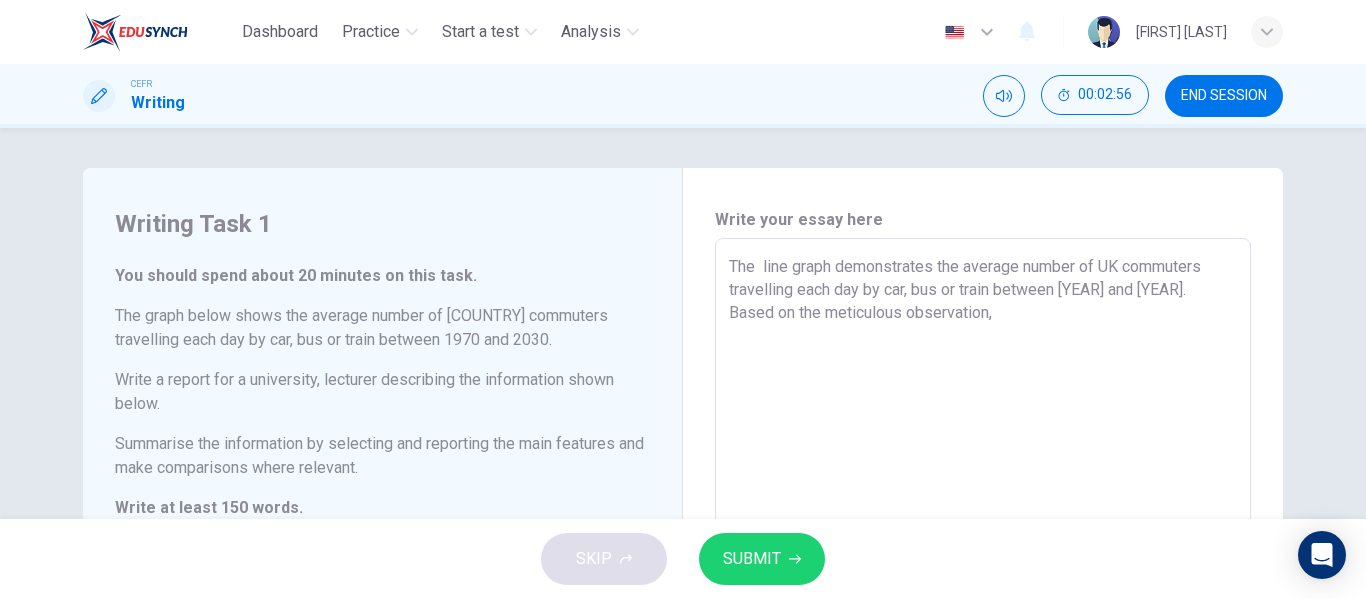 scroll, scrollTop: 88, scrollLeft: 0, axis: vertical 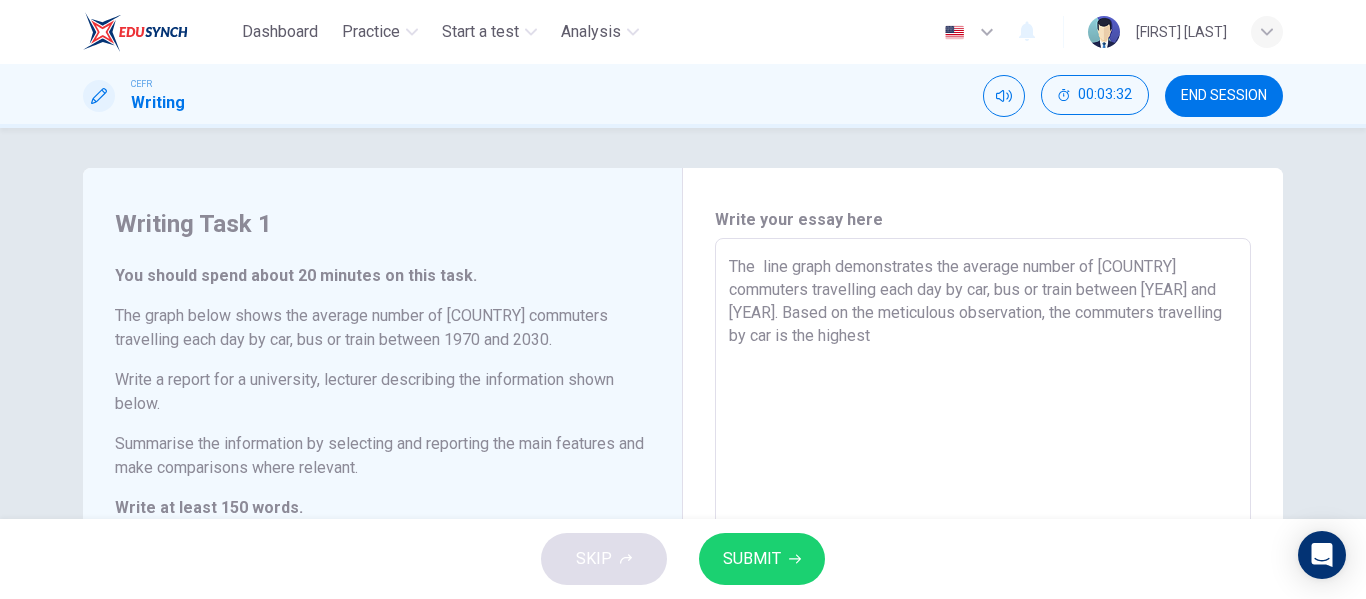 drag, startPoint x: 865, startPoint y: 352, endPoint x: 974, endPoint y: 313, distance: 115.767006 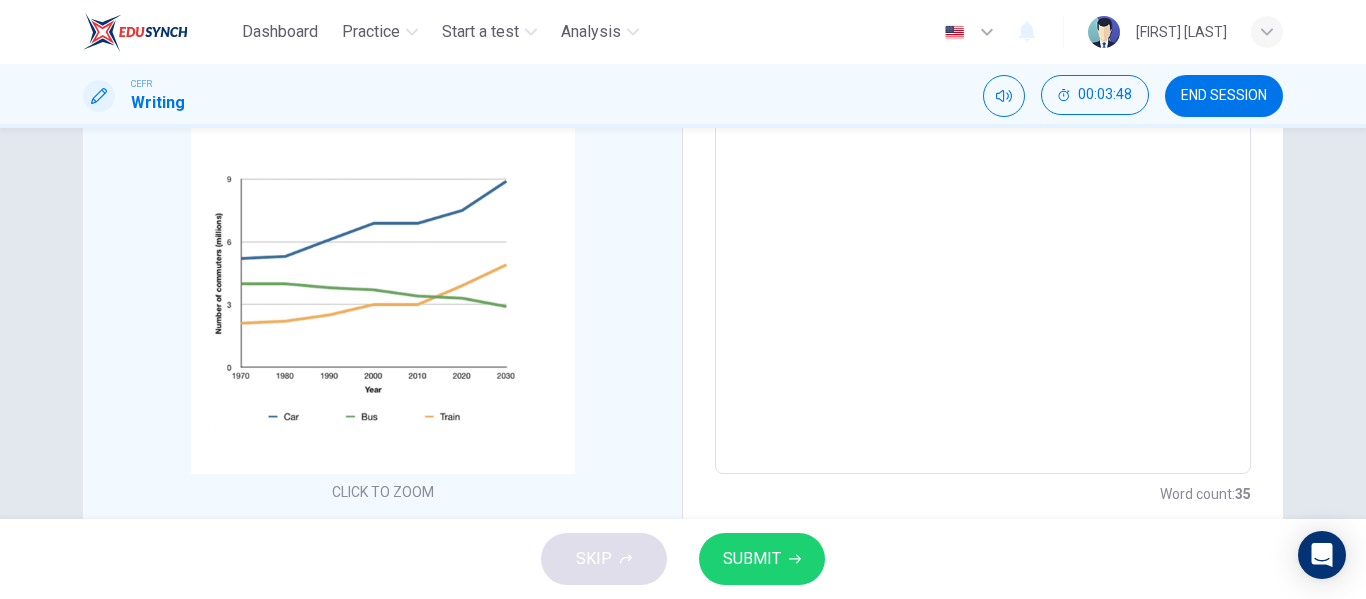 scroll, scrollTop: 0, scrollLeft: 0, axis: both 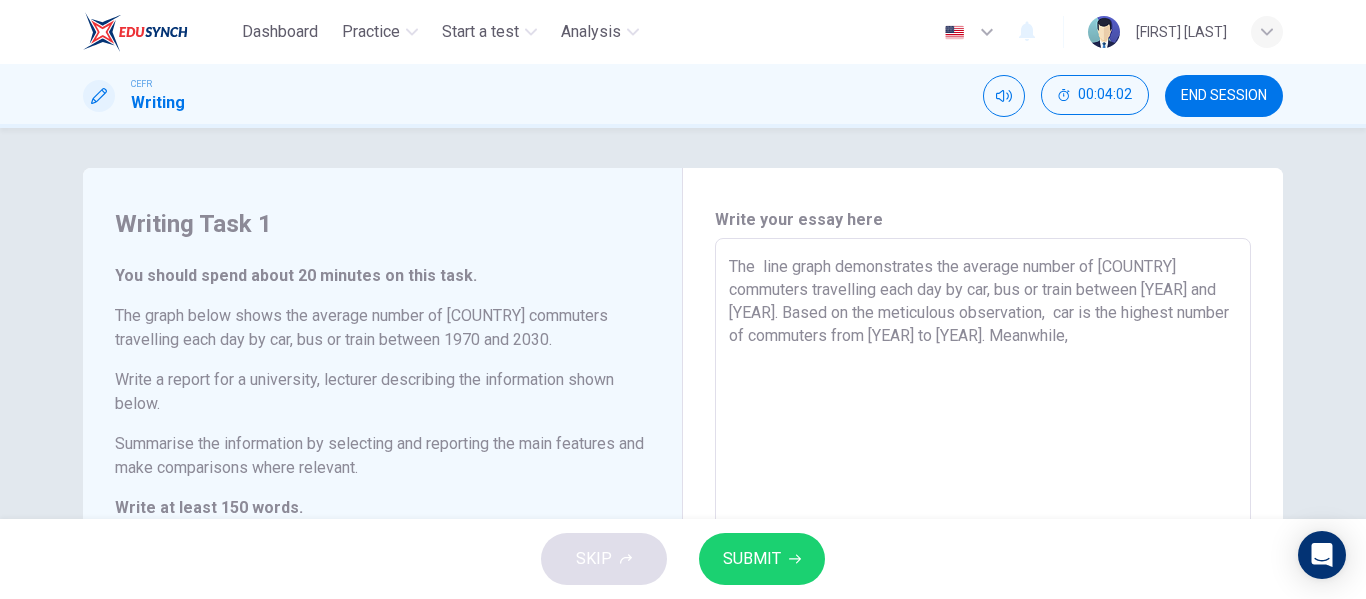 click on "The  line graph demonstrates the average number of [COUNTRY] commuters travelling each day by car, bus or train between [YEAR] and [YEAR]. Based on the meticulous observation,  car is the highest number of commuters from [YEAR] to [YEAR]. Meanwhile," at bounding box center [983, 566] 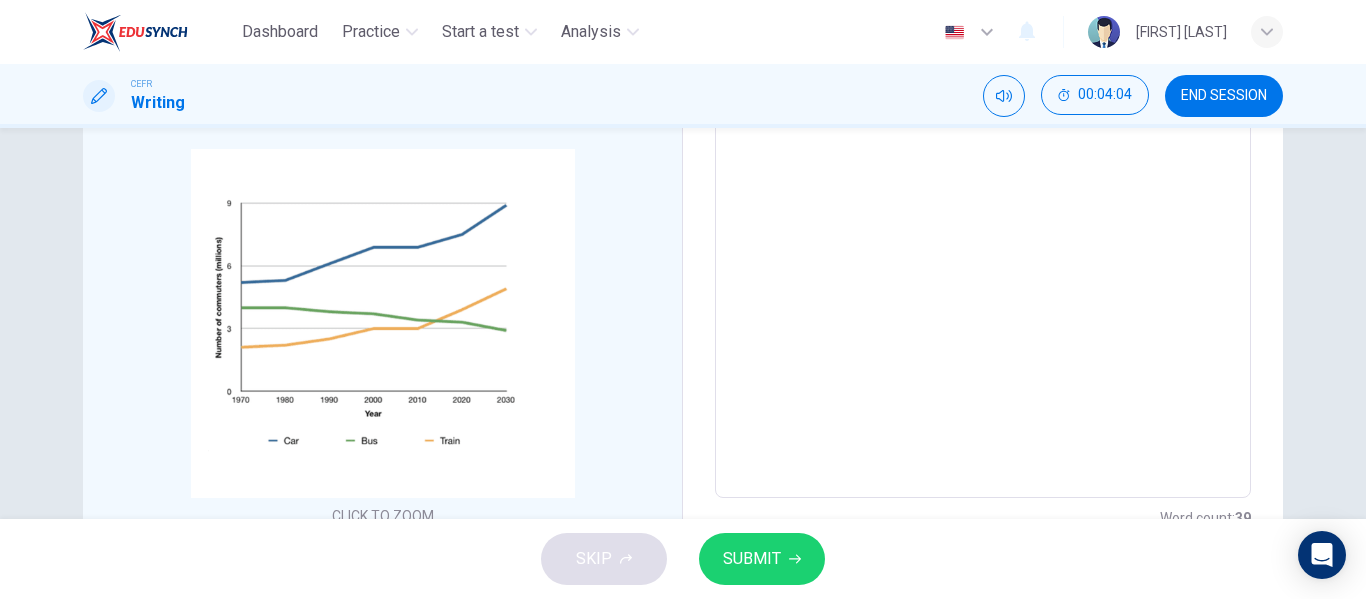 scroll, scrollTop: 405, scrollLeft: 0, axis: vertical 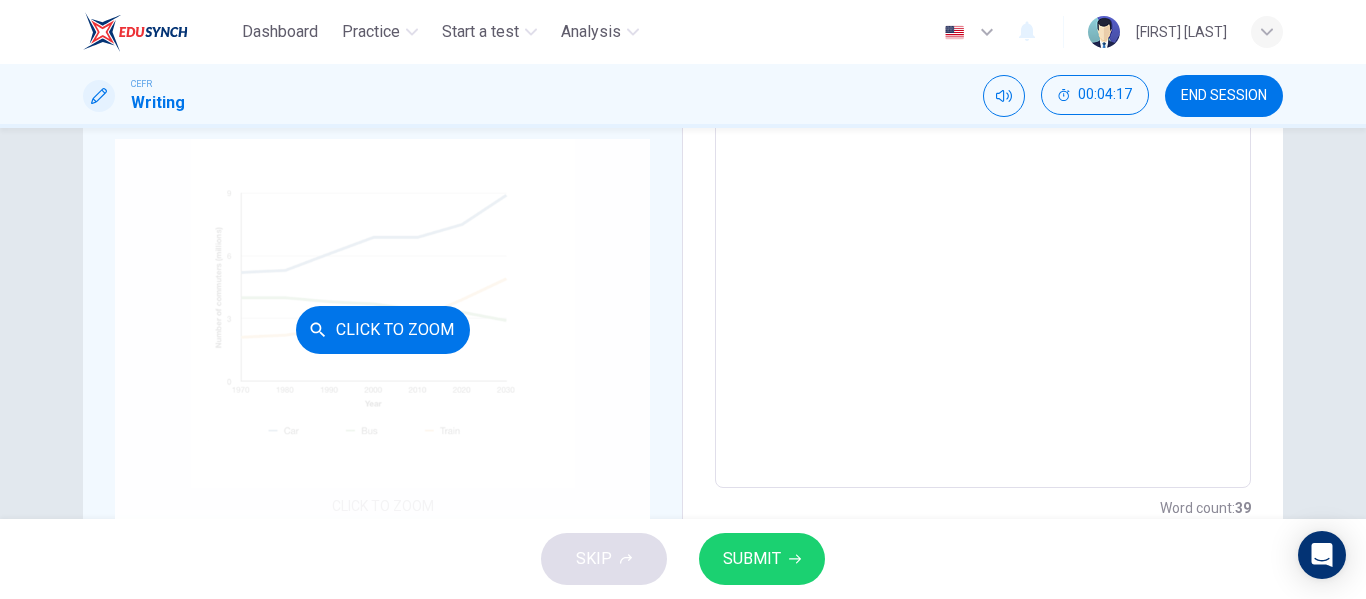 click on "Click to Zoom" at bounding box center (383, 330) 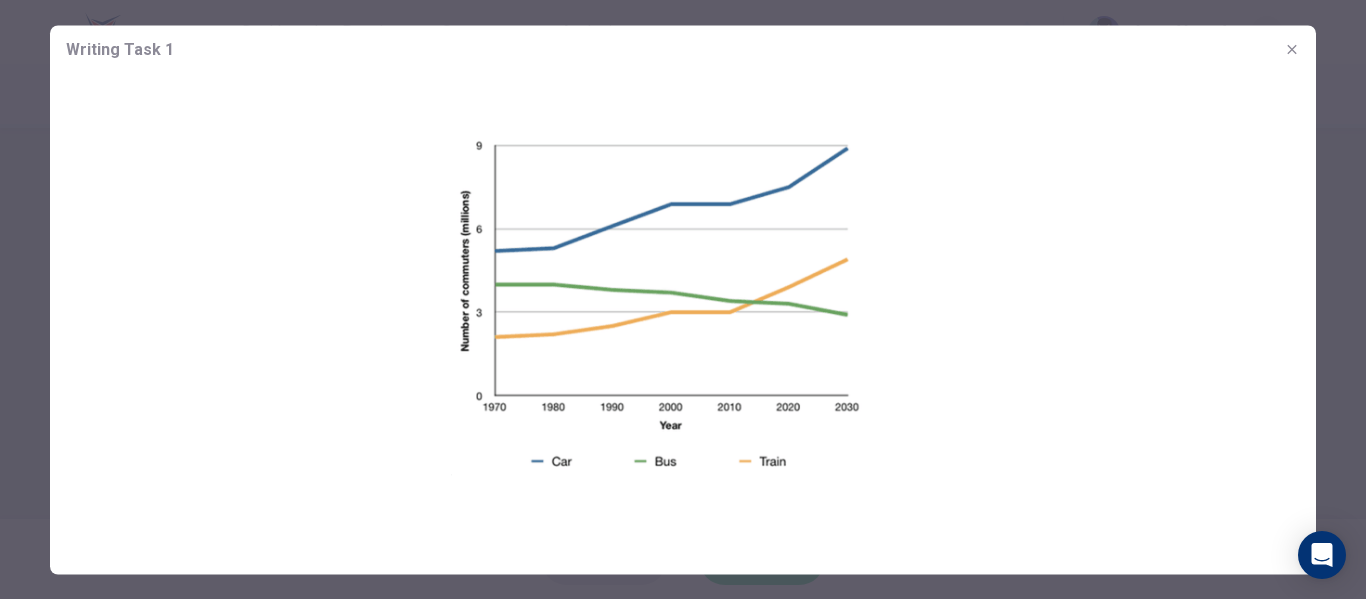 click at bounding box center (683, 299) 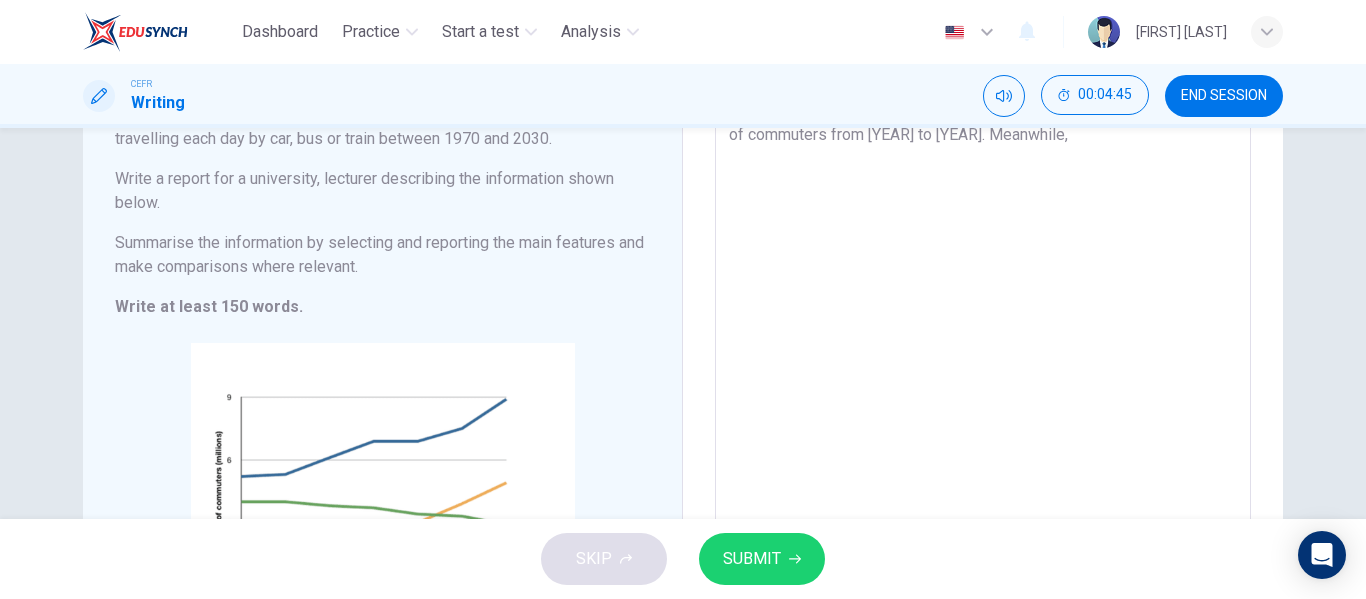 scroll, scrollTop: 0, scrollLeft: 0, axis: both 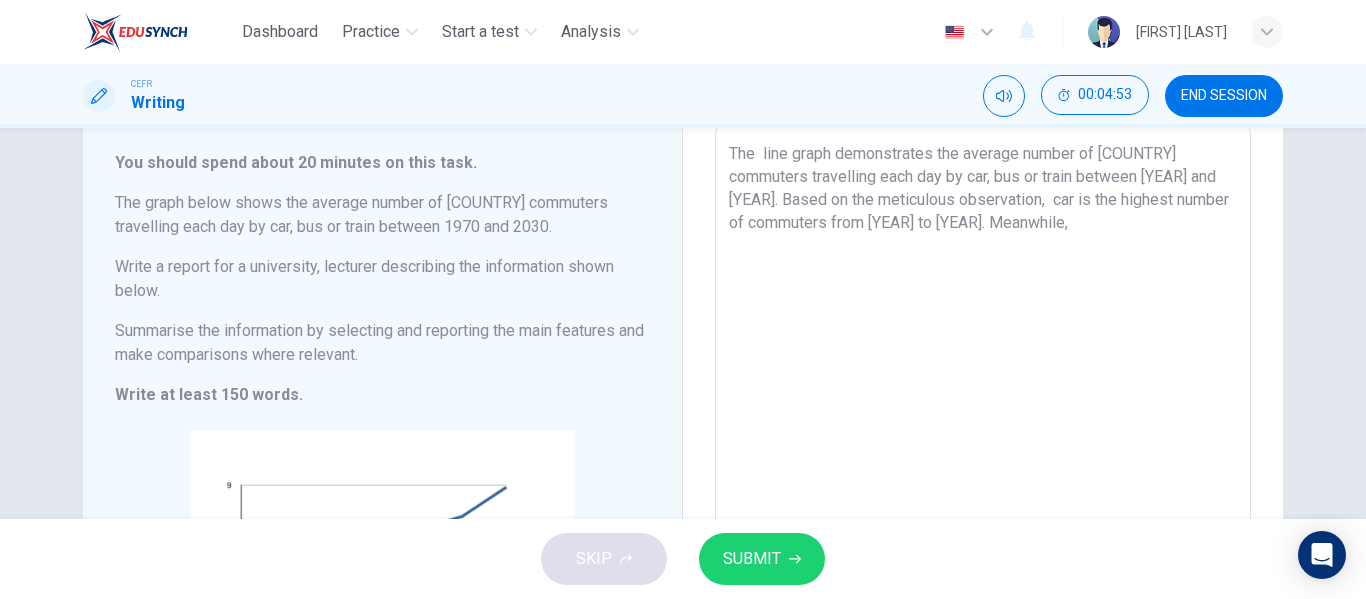 click on "The  line graph demonstrates the average number of [COUNTRY] commuters travelling each day by car, bus or train between [YEAR] and [YEAR]. Based on the meticulous observation,  car is the highest number of commuters from [YEAR] to [YEAR]. Meanwhile," at bounding box center (983, 453) 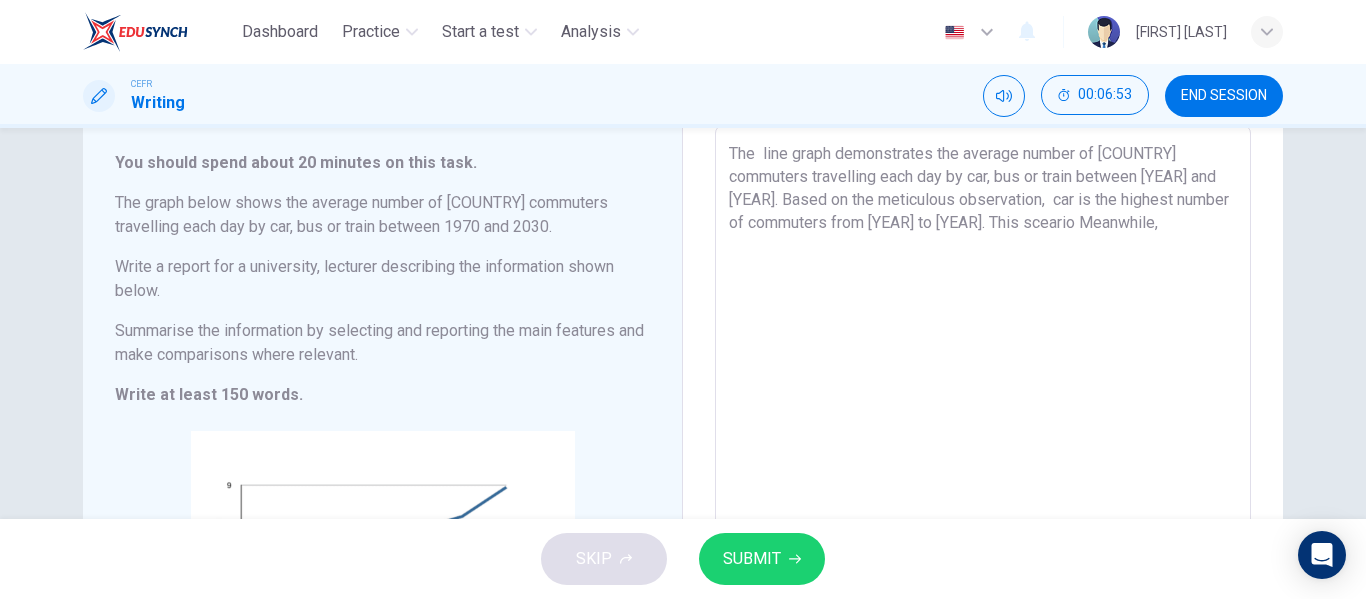 scroll, scrollTop: 55, scrollLeft: 0, axis: vertical 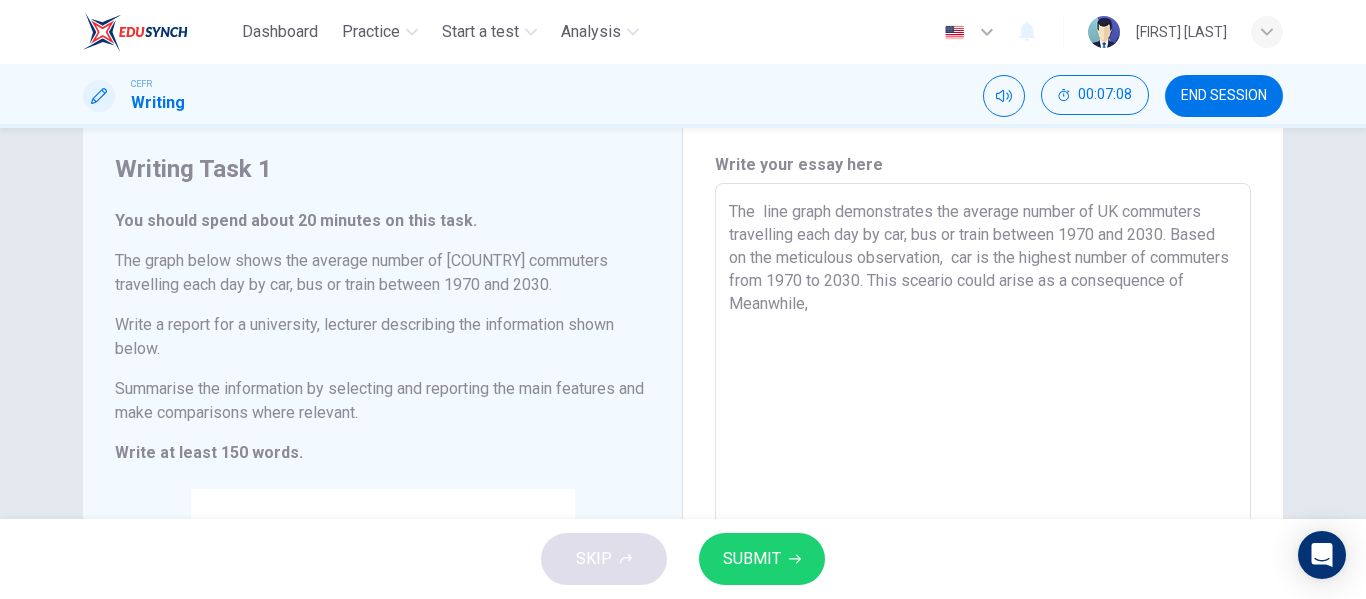 click on "The  line graph demonstrates the average number of UK commuters travelling each day by car, bus or train between 1970 and 2030. Based on the meticulous observation,  car is the highest number of commuters from 1970 to 2030. This sceario could arise as a consequence of Meanwhile," at bounding box center (983, 511) 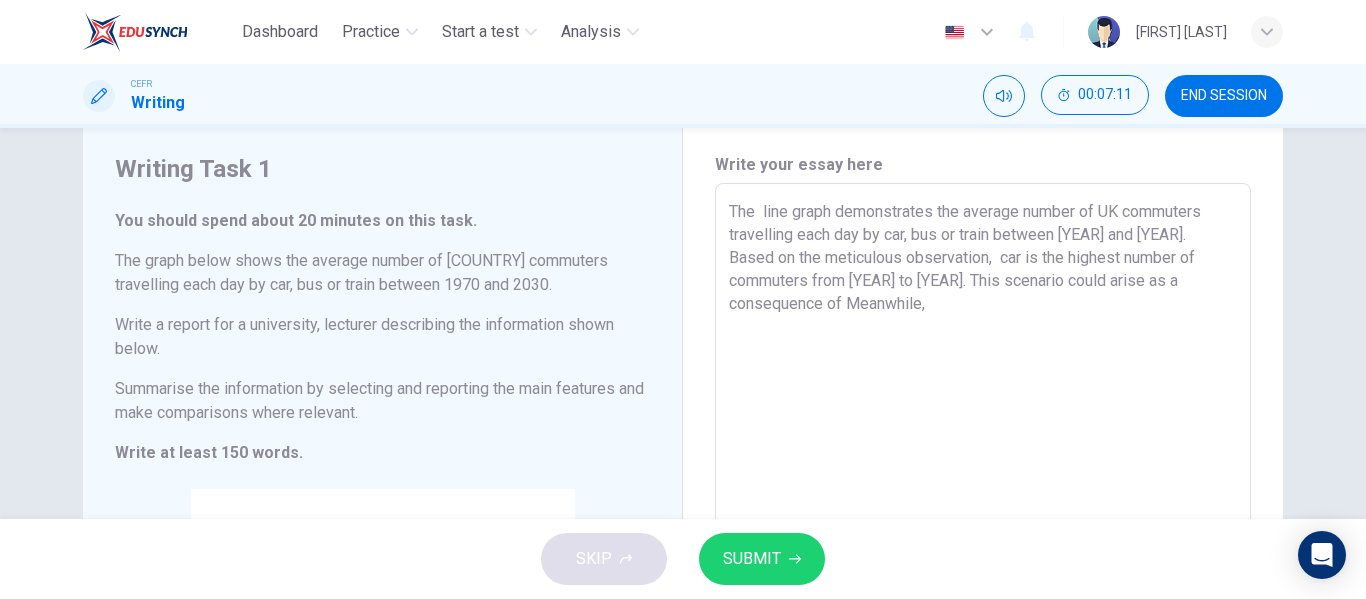 click on "The  line graph demonstrates the average number of UK commuters travelling each day by car, bus or train between [YEAR] and [YEAR]. Based on the meticulous observation,  car is the highest number of commuters from [YEAR] to [YEAR]. This scenario could arise as a consequence of Meanwhile," at bounding box center (983, 511) 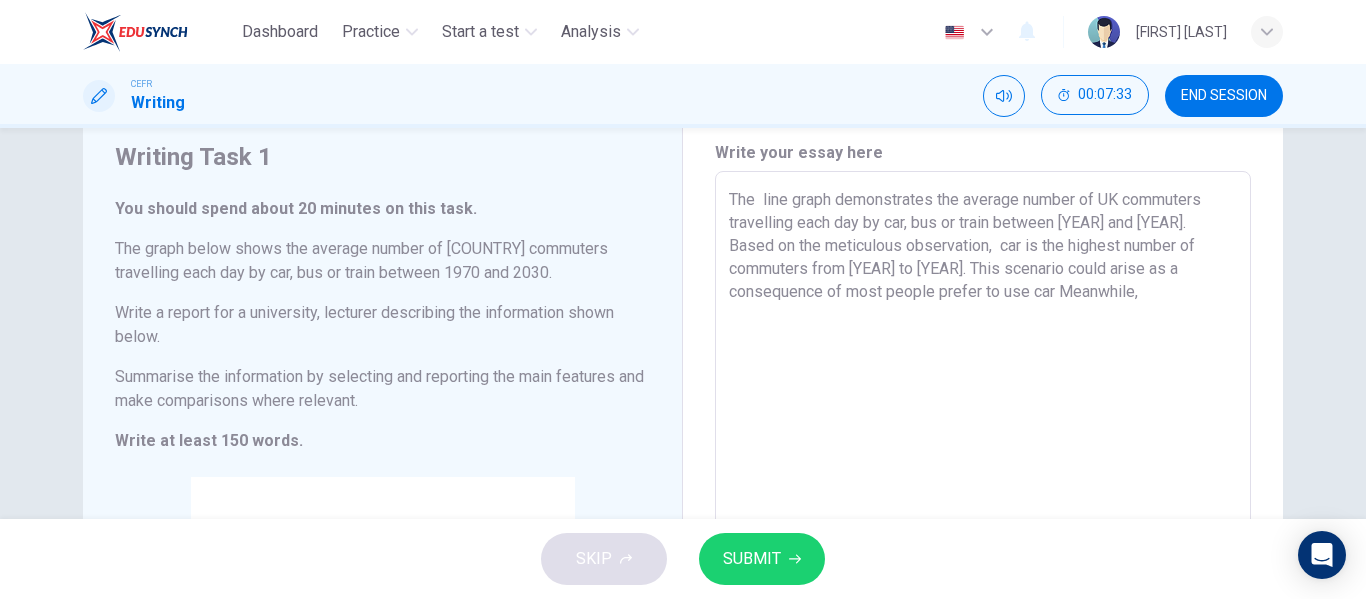 scroll, scrollTop: 50, scrollLeft: 0, axis: vertical 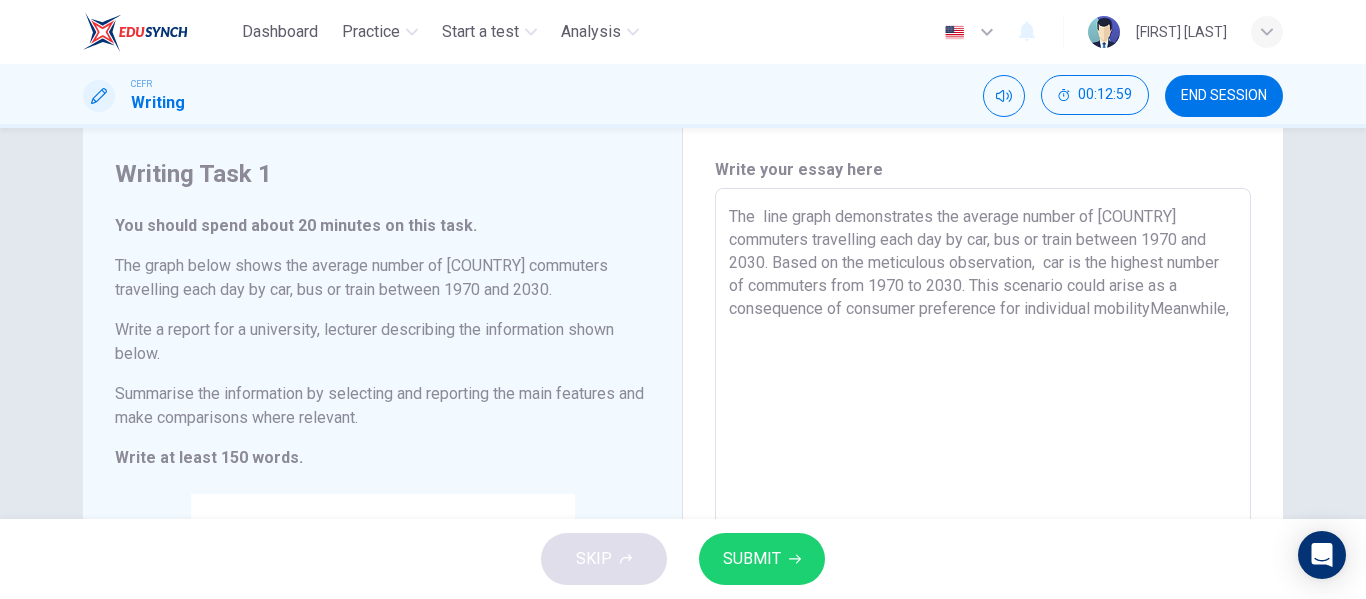 click on "The  line graph demonstrates the average number of [COUNTRY] commuters travelling each day by car, bus or train between 1970 and 2030. Based on the meticulous observation,  car is the highest number of commuters from 1970 to 2030. This scenario could arise as a consequence of consumer preference for individual mobilityMeanwhile," at bounding box center [983, 516] 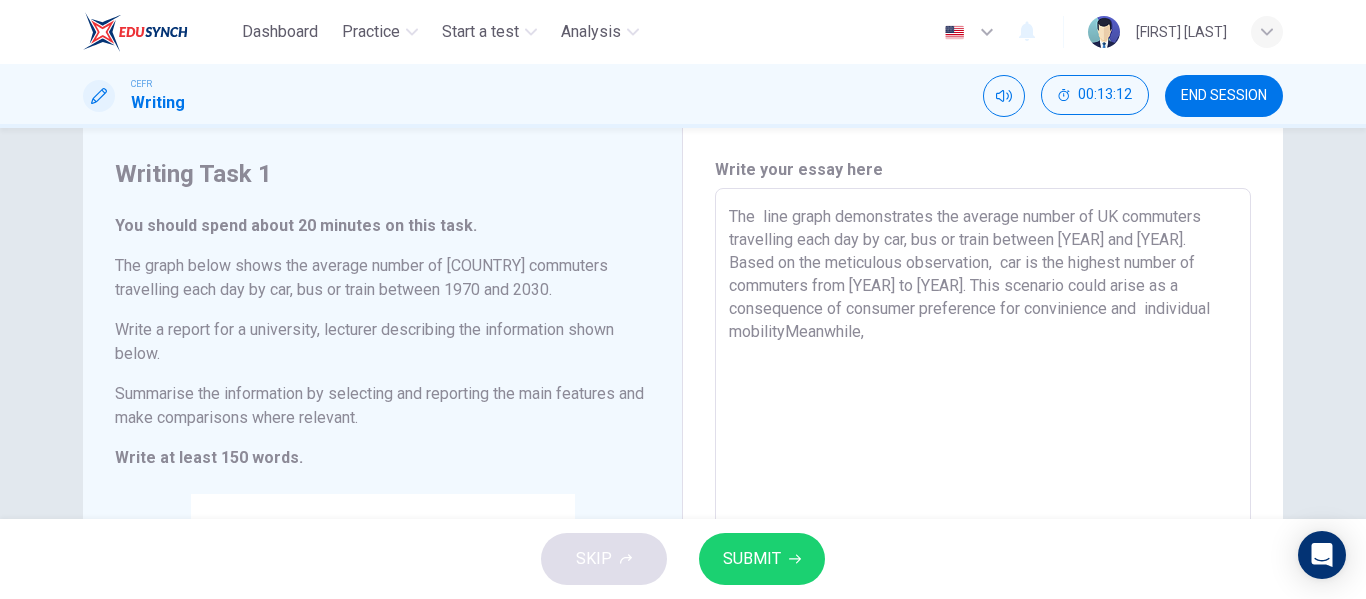 click on "The  line graph demonstrates the average number of UK commuters travelling each day by car, bus or train between [YEAR] and [YEAR]. Based on the meticulous observation,  car is the highest number of commuters from [YEAR] to [YEAR]. This scenario could arise as a consequence of consumer preference for convinience and  individual mobilityMeanwhile," at bounding box center [983, 516] 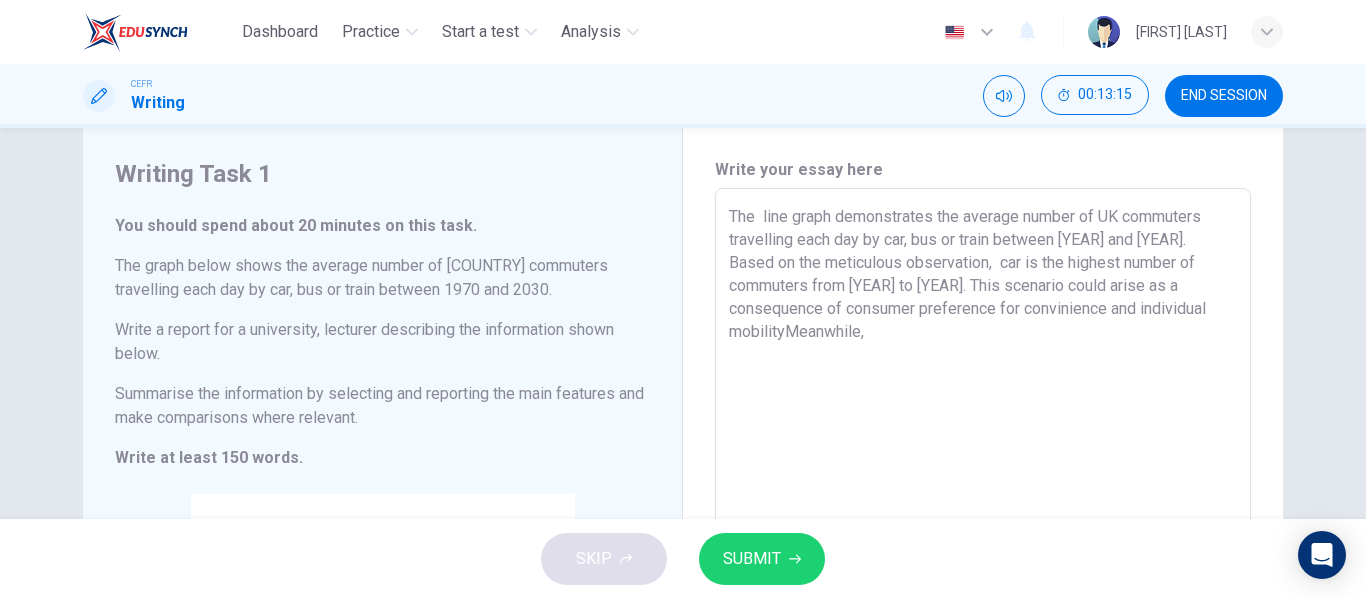 click on "The  line graph demonstrates the average number of UK commuters travelling each day by car, bus or train between [YEAR] and [YEAR]. Based on the meticulous observation,  car is the highest number of commuters from [YEAR] to [YEAR]. This scenario could arise as a consequence of consumer preference for convinience and individual mobilityMeanwhile," at bounding box center (983, 516) 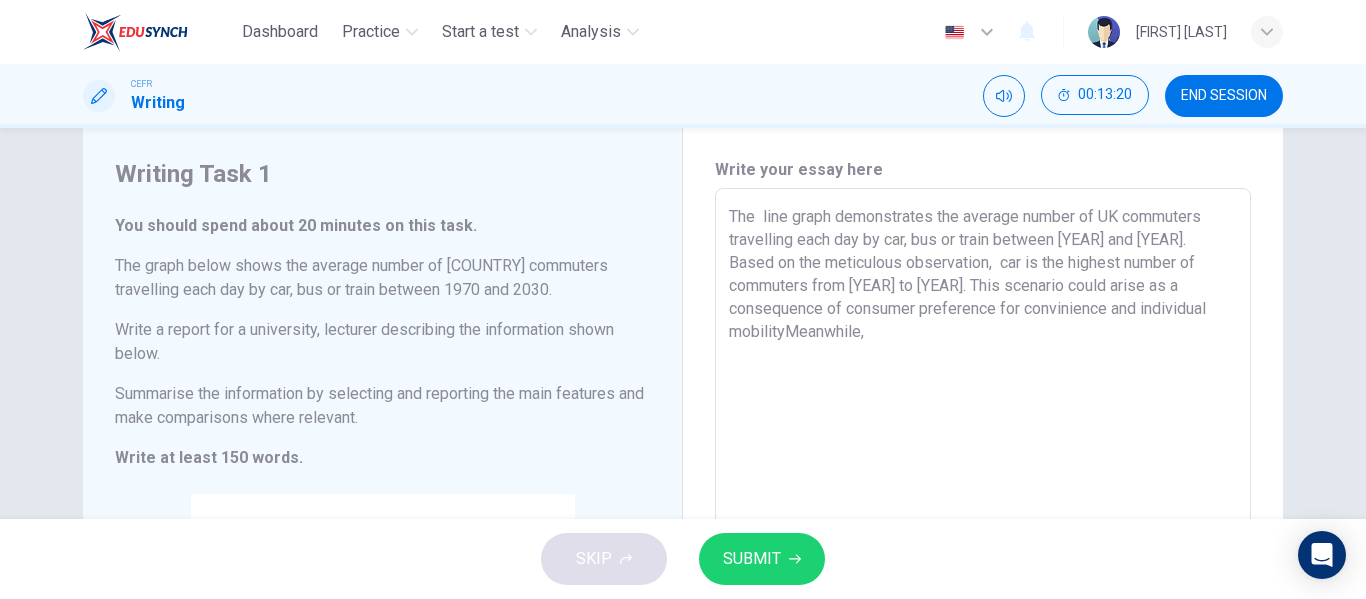 click on "The  line graph demonstrates the average number of UK commuters travelling each day by car, bus or train between [YEAR] and [YEAR]. Based on the meticulous observation,  car is the highest number of commuters from [YEAR] to [YEAR]. This scenario could arise as a consequence of consumer preference for convinience and individual mobilityMeanwhile," at bounding box center [983, 516] 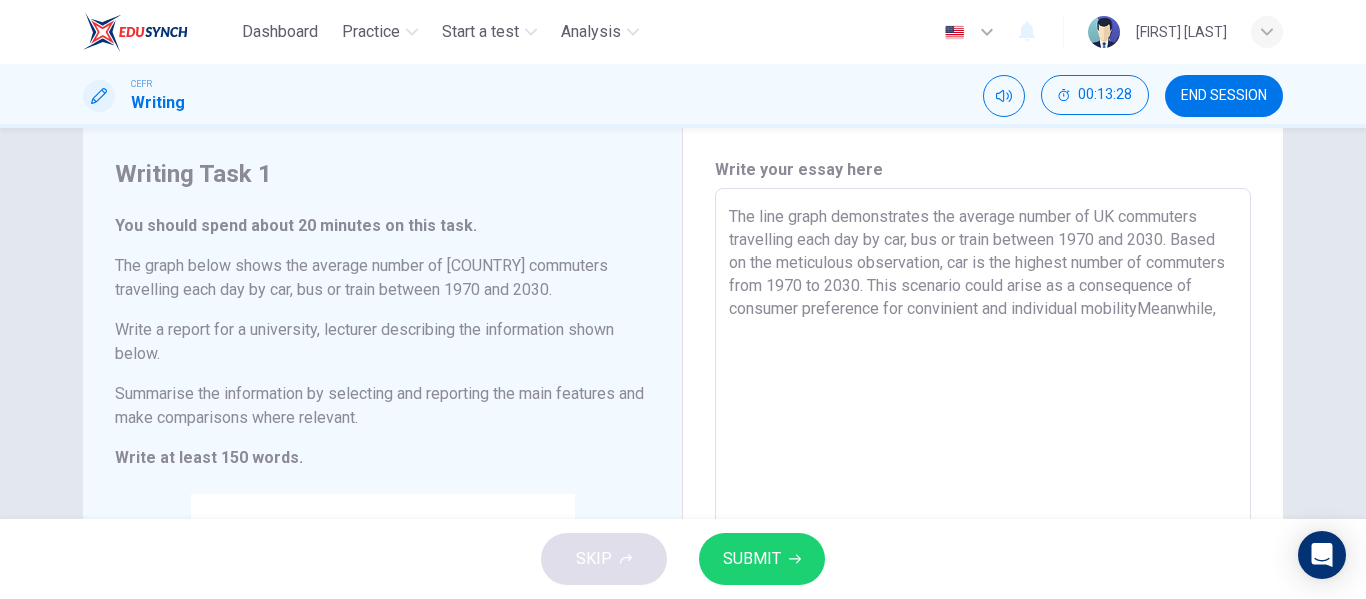 drag, startPoint x: 1130, startPoint y: 315, endPoint x: 1029, endPoint y: 314, distance: 101.00495 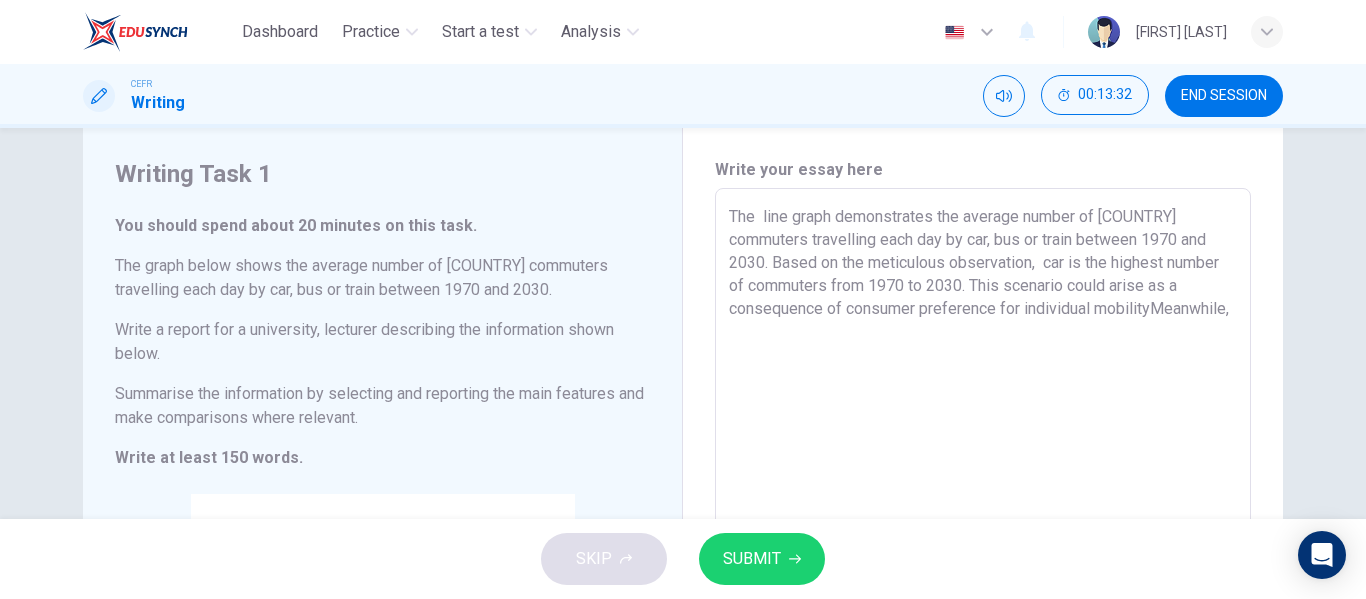 click on "The  line graph demonstrates the average number of [COUNTRY] commuters travelling each day by car, bus or train between 1970 and 2030. Based on the meticulous observation,  car is the highest number of commuters from 1970 to 2030. This scenario could arise as a consequence of consumer preference for individual mobilityMeanwhile," at bounding box center (983, 516) 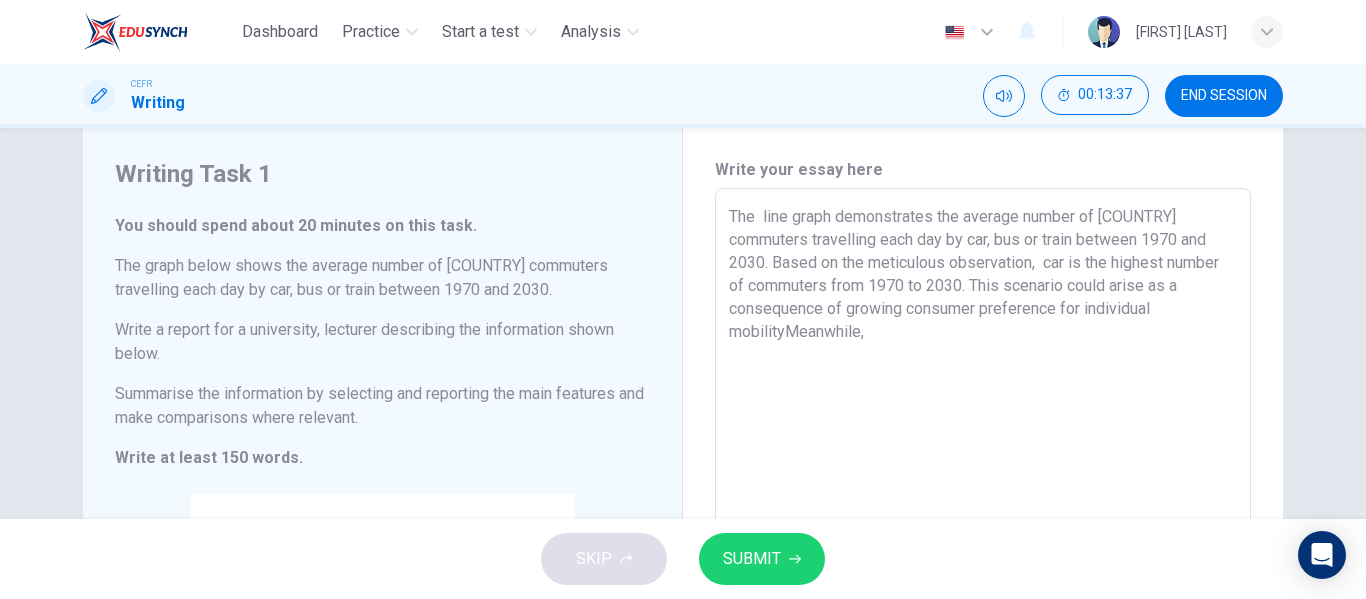 click on "The  line graph demonstrates the average number of [COUNTRY] commuters travelling each day by car, bus or train between 1970 and 2030. Based on the meticulous observation,  car is the highest number of commuters from 1970 to 2030. This scenario could arise as a consequence of growing consumer preference for individual mobilityMeanwhile," at bounding box center (983, 516) 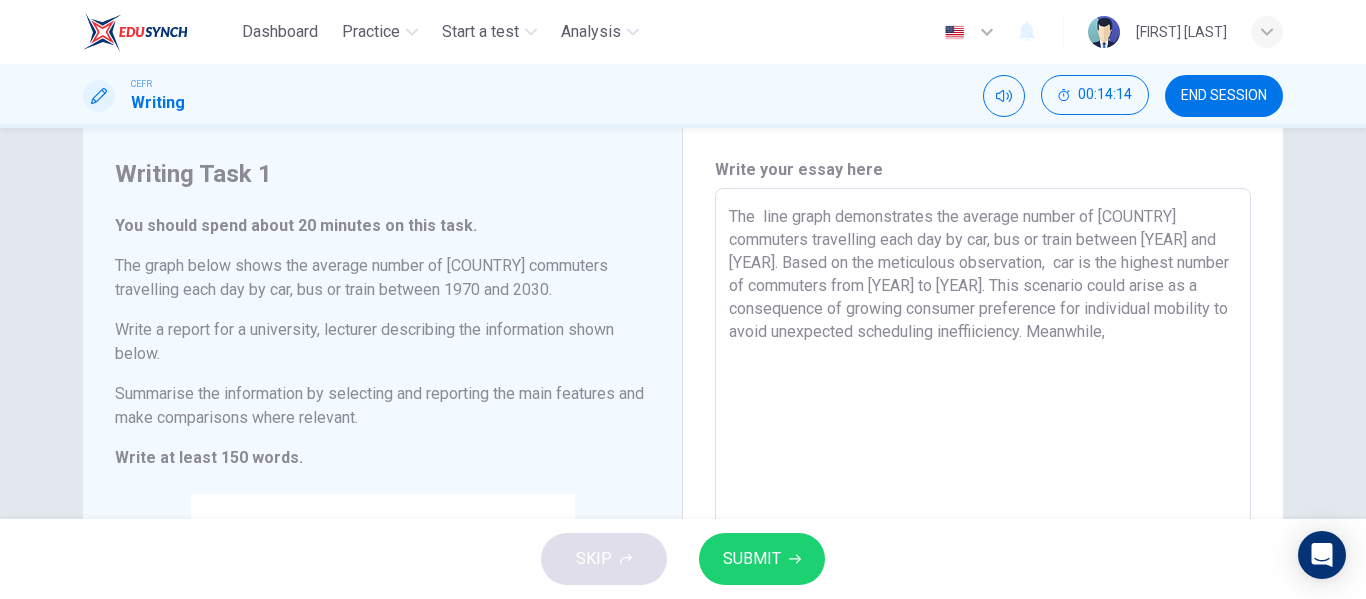 click on "The  line graph demonstrates the average number of [COUNTRY] commuters travelling each day by car, bus or train between [YEAR] and [YEAR]. Based on the meticulous observation,  car is the highest number of commuters from [YEAR] to [YEAR]. This scenario could arise as a consequence of growing consumer preference for individual mobility to avoid unexpected scheduling ineffiiciency. Meanwhile," at bounding box center (983, 516) 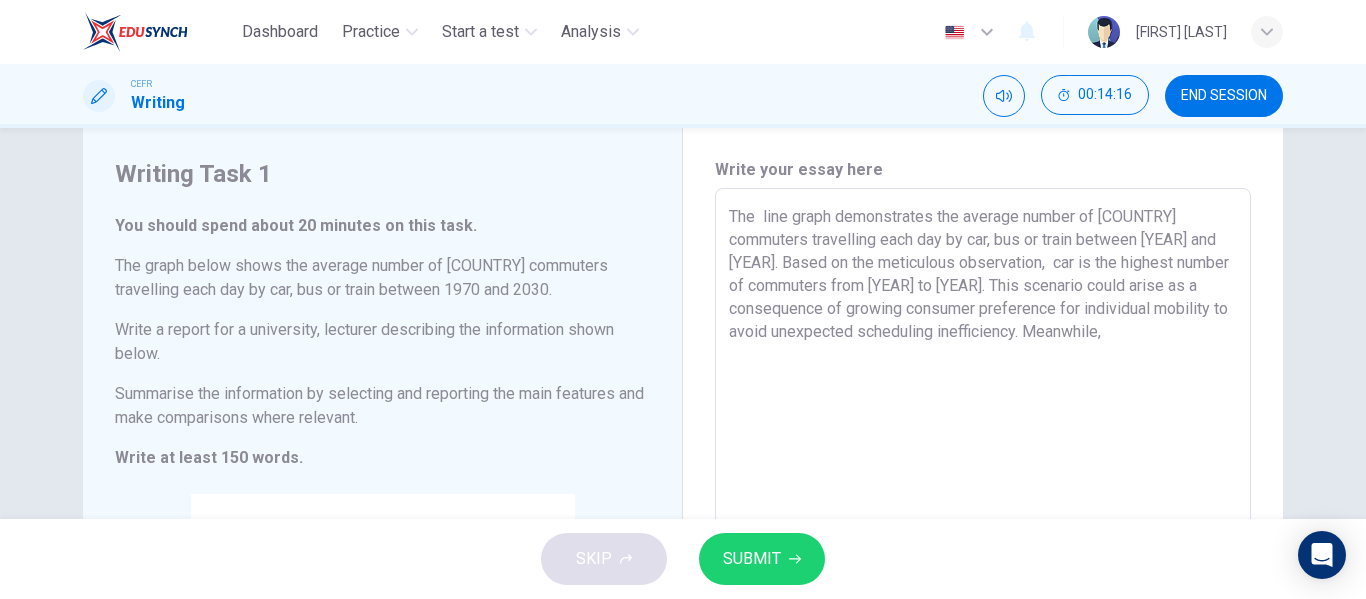 click on "The  line graph demonstrates the average number of [COUNTRY] commuters travelling each day by car, bus or train between [YEAR] and [YEAR]. Based on the meticulous observation,  car is the highest number of commuters from [YEAR] to [YEAR]. This scenario could arise as a consequence of growing consumer preference for individual mobility to avoid unexpected scheduling inefficiency. Meanwhile," at bounding box center [983, 516] 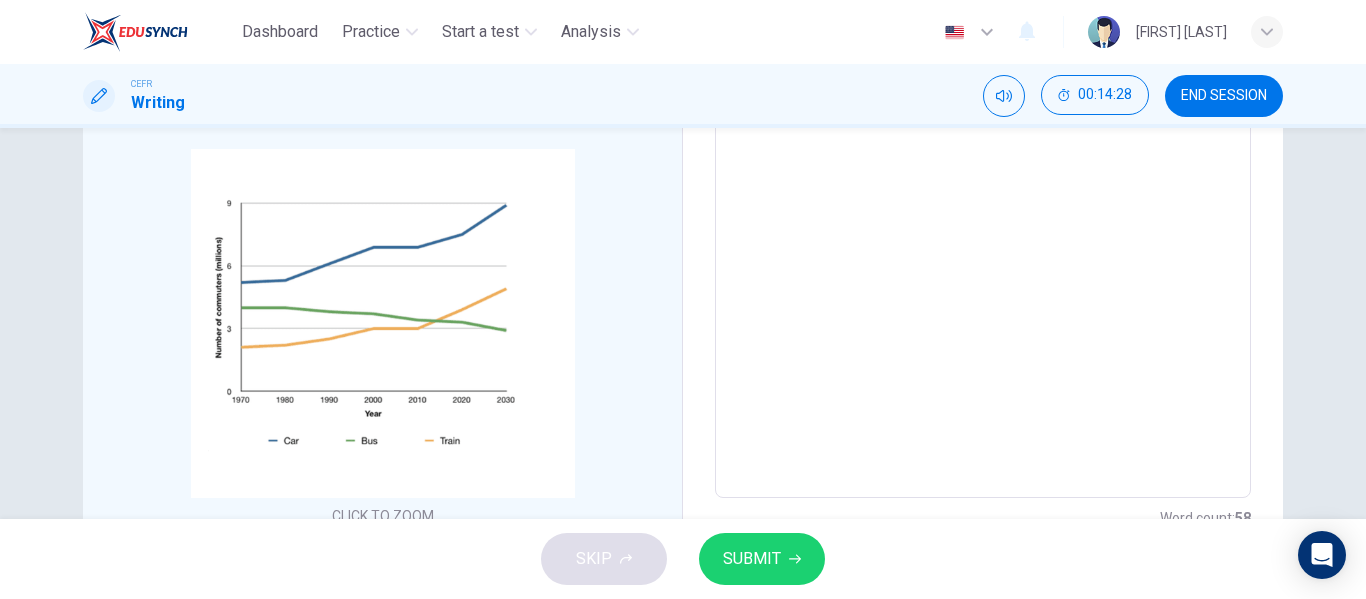 scroll, scrollTop: 393, scrollLeft: 0, axis: vertical 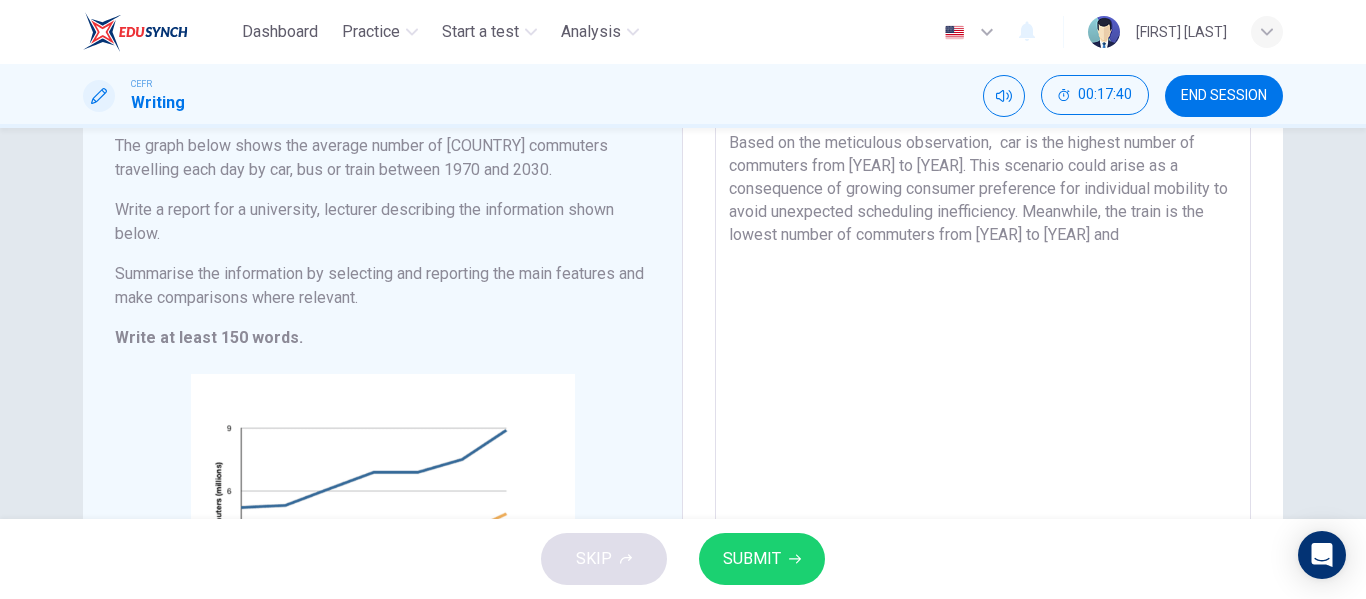 click on "The  line graph demonstrates the average number of UK commuters travelling each day by car, bus or train between [YEAR] and [YEAR]. Based on the meticulous observation,  car is the highest number of commuters from [YEAR] to [YEAR]. This scenario could arise as a consequence of growing consumer preference for individual mobility to avoid unexpected scheduling inefficiency. Meanwhile, the train is the lowest number of commuters from [YEAR] to [YEAR] and" at bounding box center [983, 396] 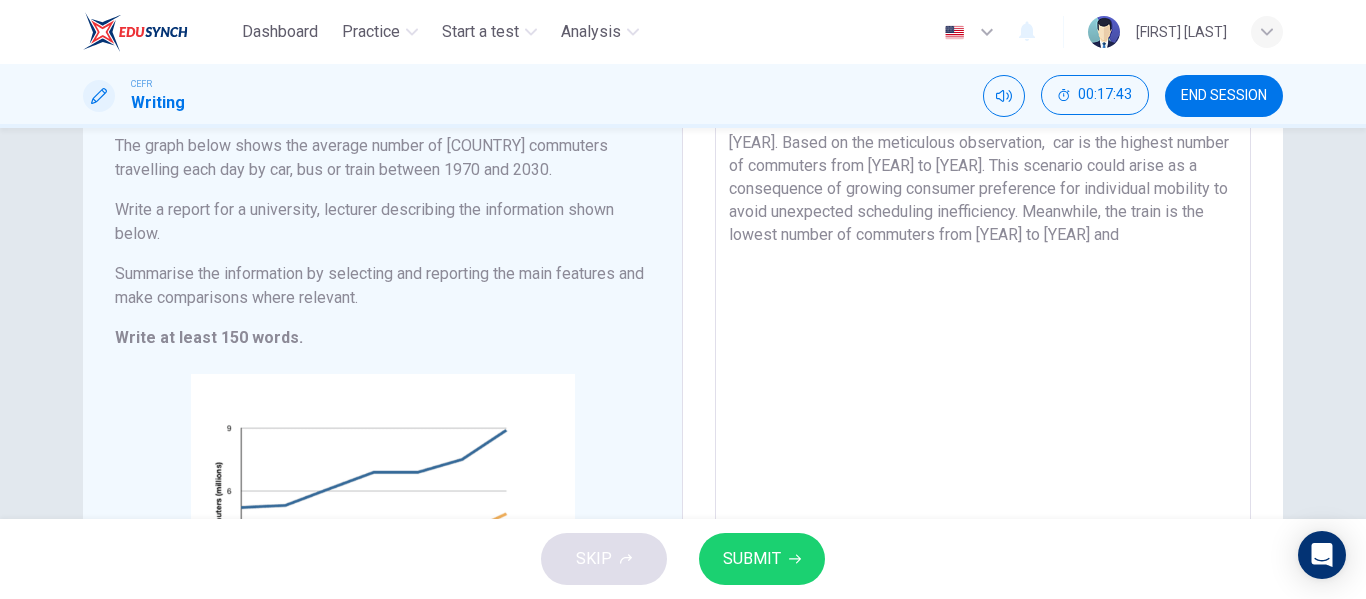 click on "The  line graph demonstrates the average number of [COUNTRY] commuters travelling each day by car, bus or train between [YEAR] and [YEAR]. Based on the meticulous observation,  car is the highest number of commuters from [YEAR] to [YEAR]. This scenario could arise as a consequence of growing consumer preference for individual mobility to avoid unexpected scheduling inefficiency. Meanwhile, the train is the lowest number of commuters from [YEAR] to [YEAR] and" at bounding box center (983, 396) 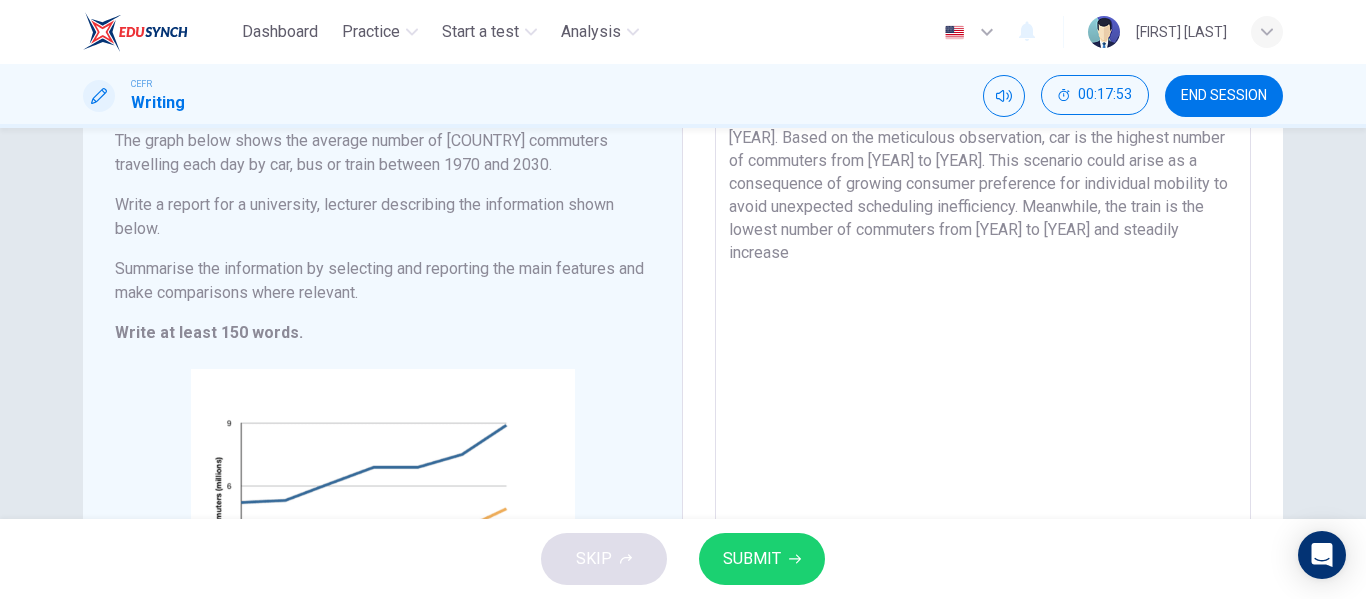 scroll, scrollTop: 172, scrollLeft: 0, axis: vertical 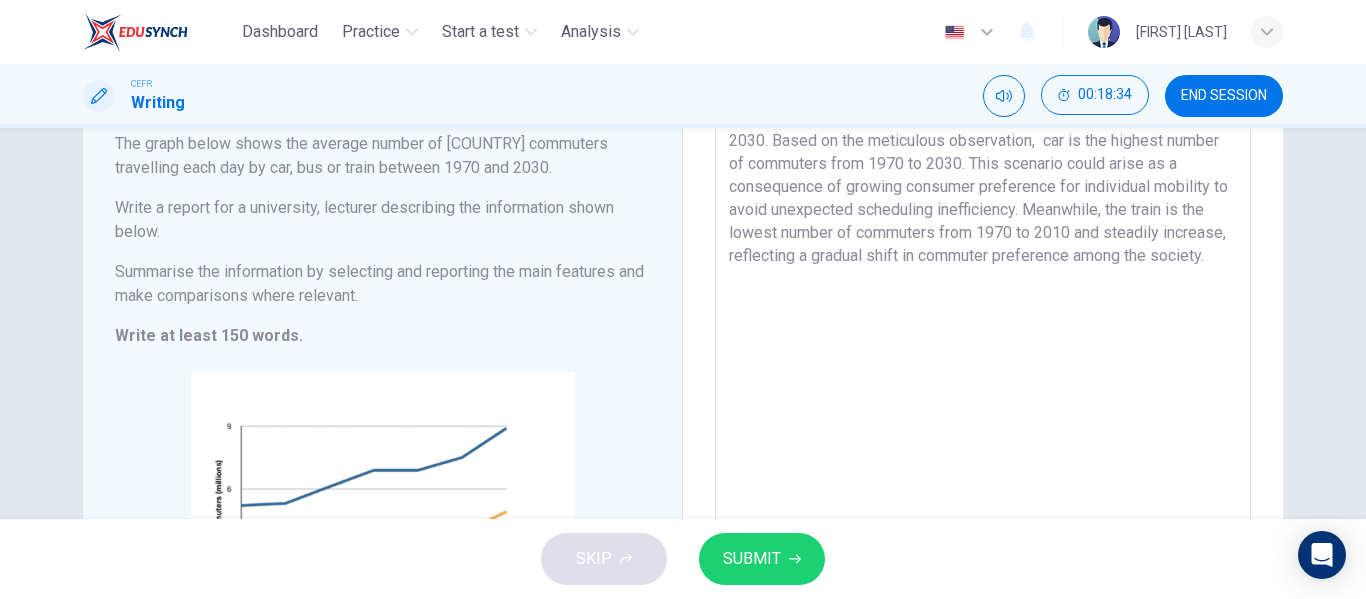 click on "The  line graph demonstrates the average number of [COUNTRY] commuters travelling each day by car, bus or train between 1970 and 2030. Based on the meticulous observation,  car is the highest number of commuters from 1970 to 2030. This scenario could arise as a consequence of growing consumer preference for individual mobility to avoid unexpected scheduling inefficiency. Meanwhile, the train is the lowest number of commuters from 1970 to 2010 and steadily increase, reflecting a gradual shift in commuter preference among the society." at bounding box center (983, 394) 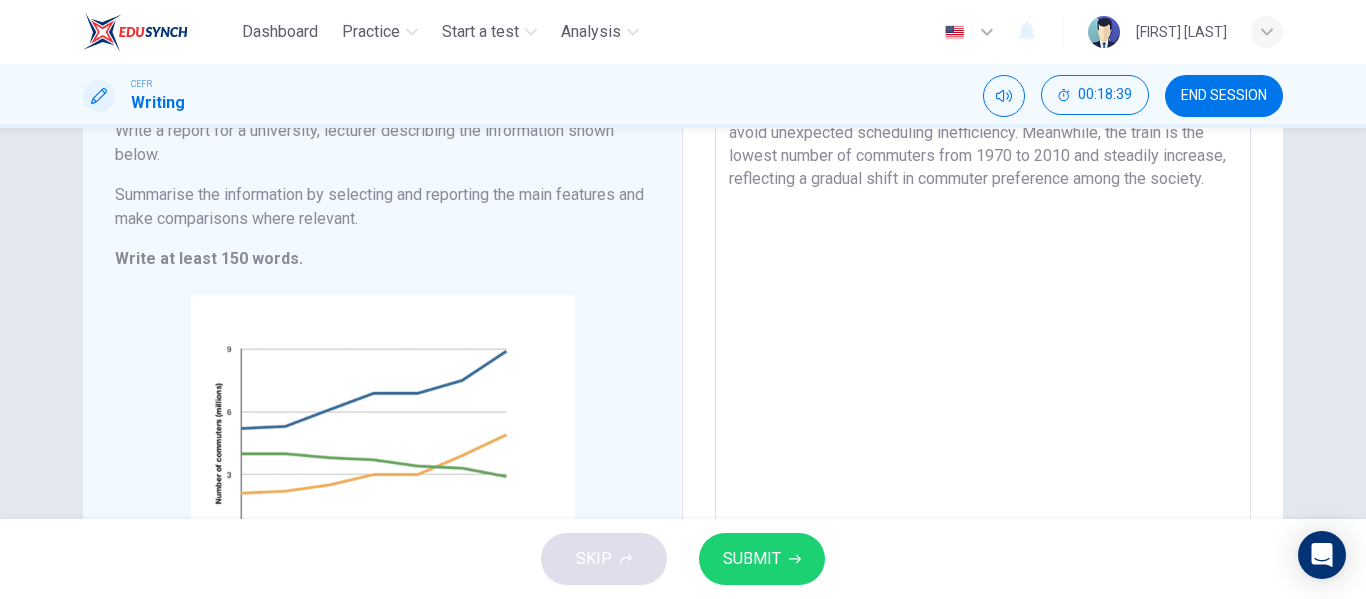 scroll, scrollTop: 247, scrollLeft: 0, axis: vertical 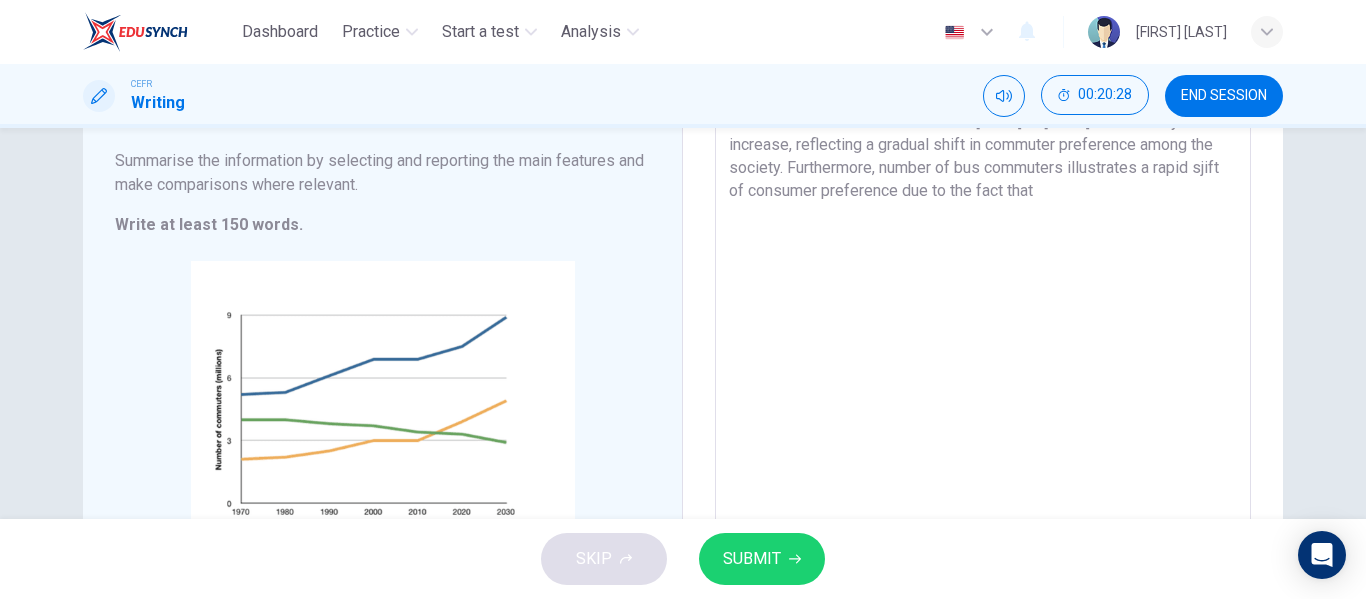 click on "The  line graph demonstrates the average number of UK commuters travelling each day by car, bus or train between [YEAR] and [YEAR]. Based on the meticulous observation,  car is the highest number of commuters from [YEAR] to [YEAR]. This scenario could arise as a consequence of growing consumer preference for individual mobility to avoid unexpected scheduling inefficiency. Meanwhile, the train is the lowest number of commuters from [YEAR] to [YEAR] and steadily increase, reflecting a gradual shift in commuter preference among the society. Furthermore, number of bus commuters illustrates a rapid sjift of consumer preference due to the fact that" at bounding box center [983, 283] 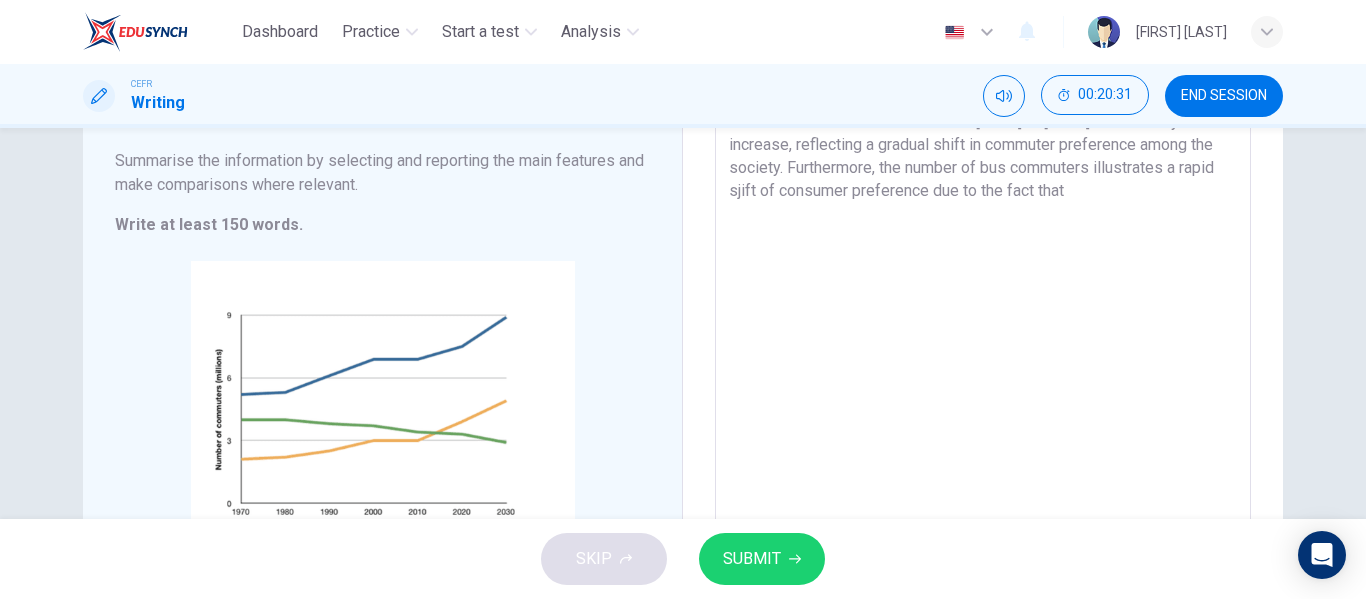 click on "The  line graph demonstrates the average number of [COUNTRY] commuters travelling each day by car, bus or train between [YEAR] and [YEAR]. Based on the meticulous observation,  car is the highest number of commuters from [YEAR] to [YEAR]. This scenario could arise as a consequence of growing consumer preference for individual mobility to avoid unexpected scheduling inefficiency. Meanwhile, the train is the lowest number of commuters from [YEAR] to [YEAR] and steadily increase, reflecting a gradual shift in commuter preference among the society. Furthermore, the number of bus commuters illustrates a rapid sjift of consumer preference due to the fact that" at bounding box center [983, 283] 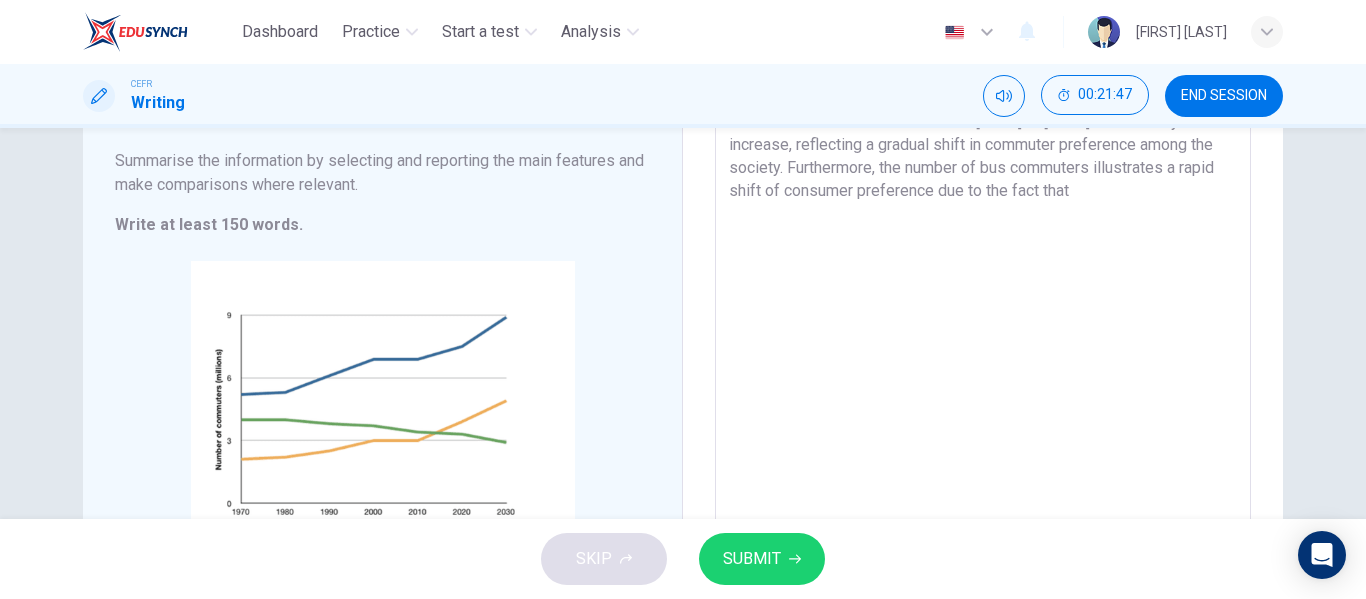 click on "The  line graph demonstrates the average number of [COUNTRY] commuters travelling each day by car, bus or train between [YEAR] and [YEAR]. Based on the meticulous observation,  car is the highest number of commuters from [YEAR] to [YEAR]. This scenario could arise as a consequence of growing consumer preference for individual mobility to avoid unexpected scheduling inefficiency. Meanwhile, the train is the lowest number of commuters from [YEAR] to [YEAR] and steadily increase, reflecting a gradual shift in commuter preference among the society. Furthermore, the number of bus commuters illustrates a rapid shift of consumer preference due to the fact that" at bounding box center (983, 283) 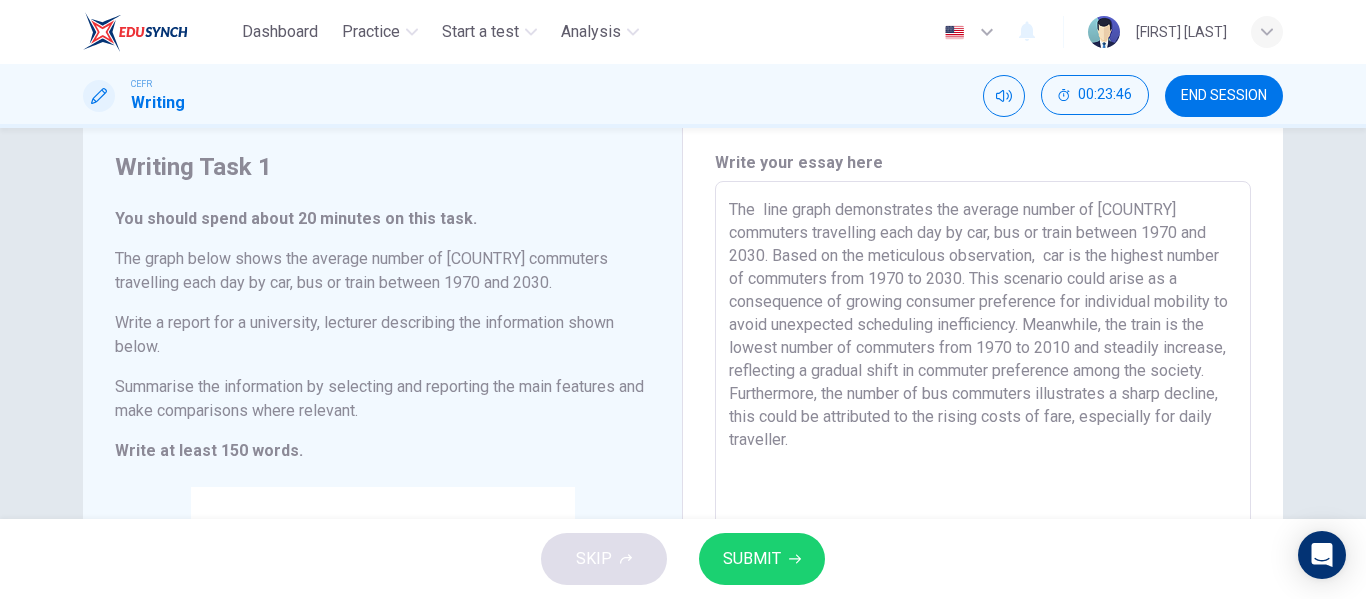 scroll, scrollTop: 60, scrollLeft: 0, axis: vertical 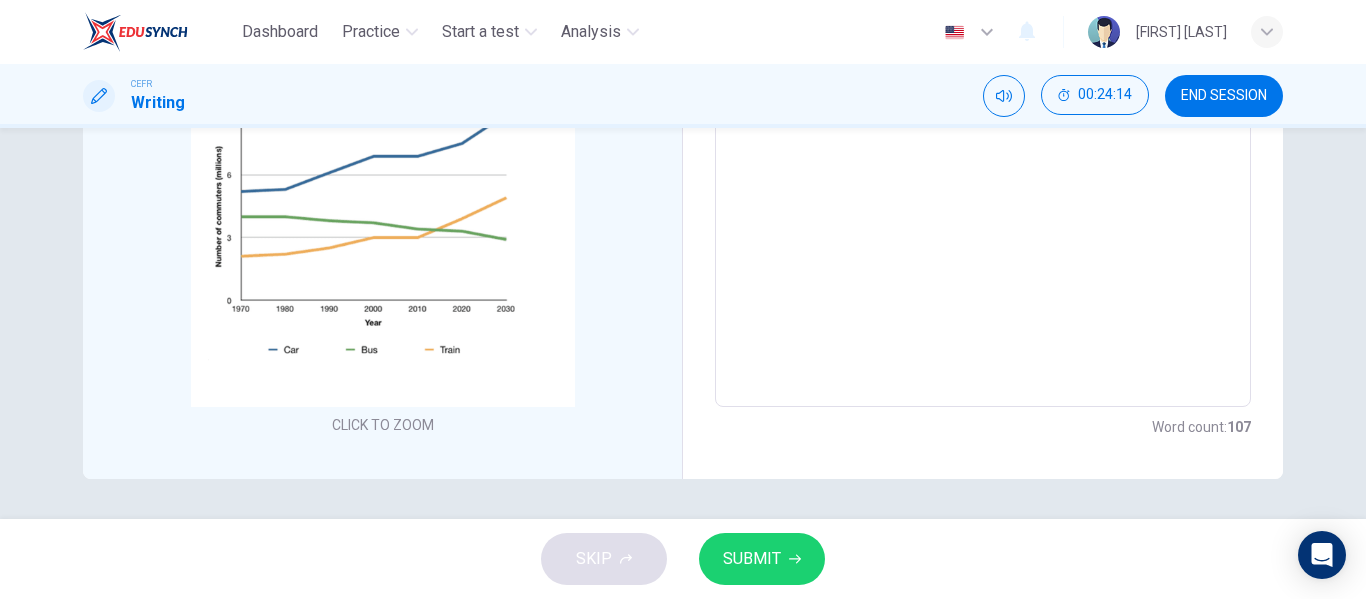 type on "The line graph demonstrates the average number of UK commuters travelling each day by car, bus, or train between [YEAR] and [YEAR]. Based on the meticulous observation, the car is the highest number of commuters from [YEAR] to [YEAR]. This scenario could arise as a consequence of growing consumer preference for individual mobility to avoid unexpected scheduling inefficiency. Meanwhile, the train had the lowest number of commuters from [YEAR] to [YEAR] and steadily increased, reflecting a gradual shift in commuter preference among society. Furthermore, the number of bus commuters illustrates a sharp decline; this could be attributed to the rising costs of fares, especially for daily traveller." 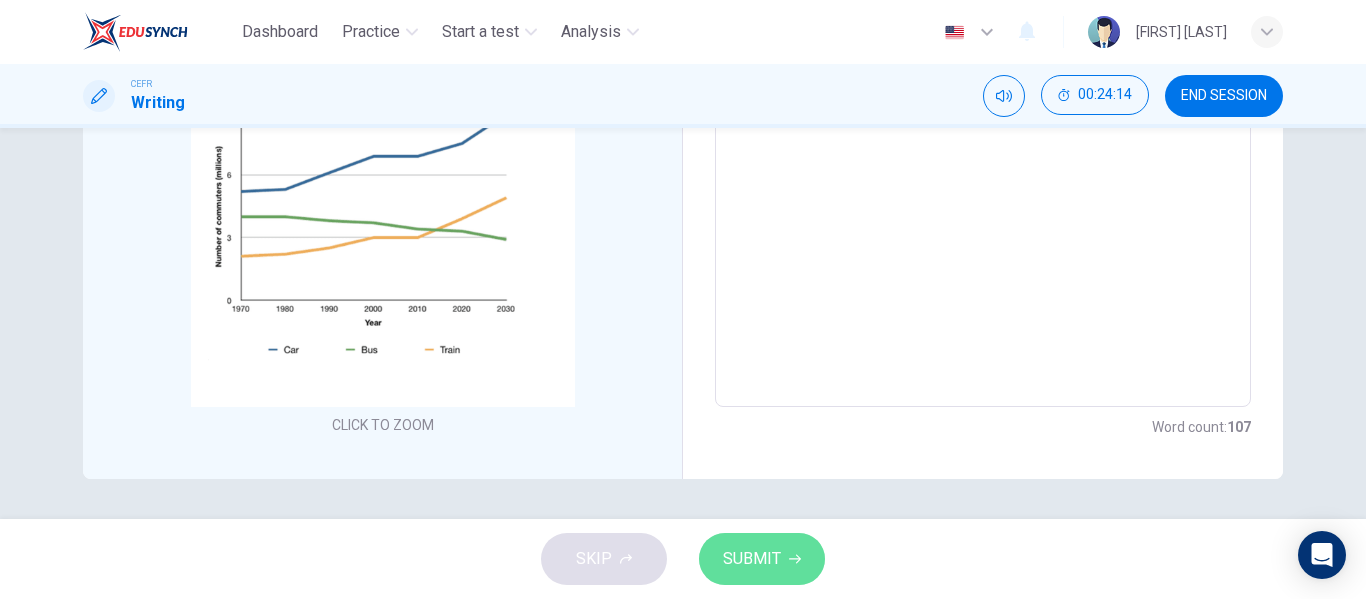 click on "SUBMIT" at bounding box center (752, 559) 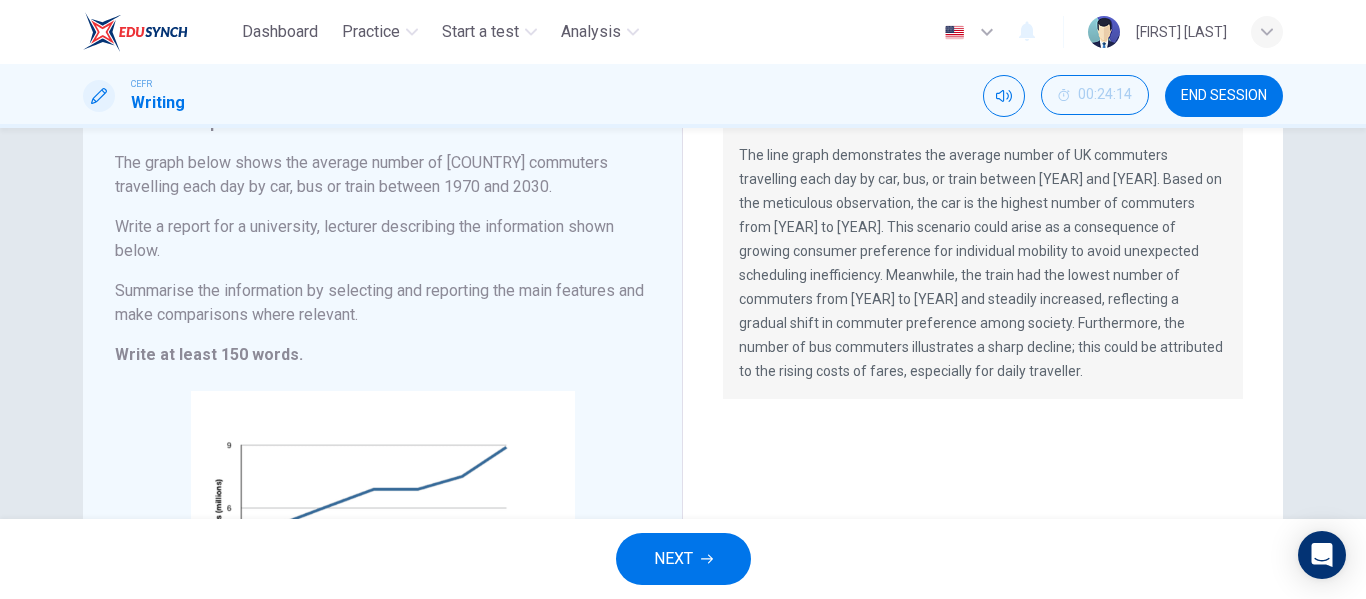 scroll, scrollTop: 144, scrollLeft: 0, axis: vertical 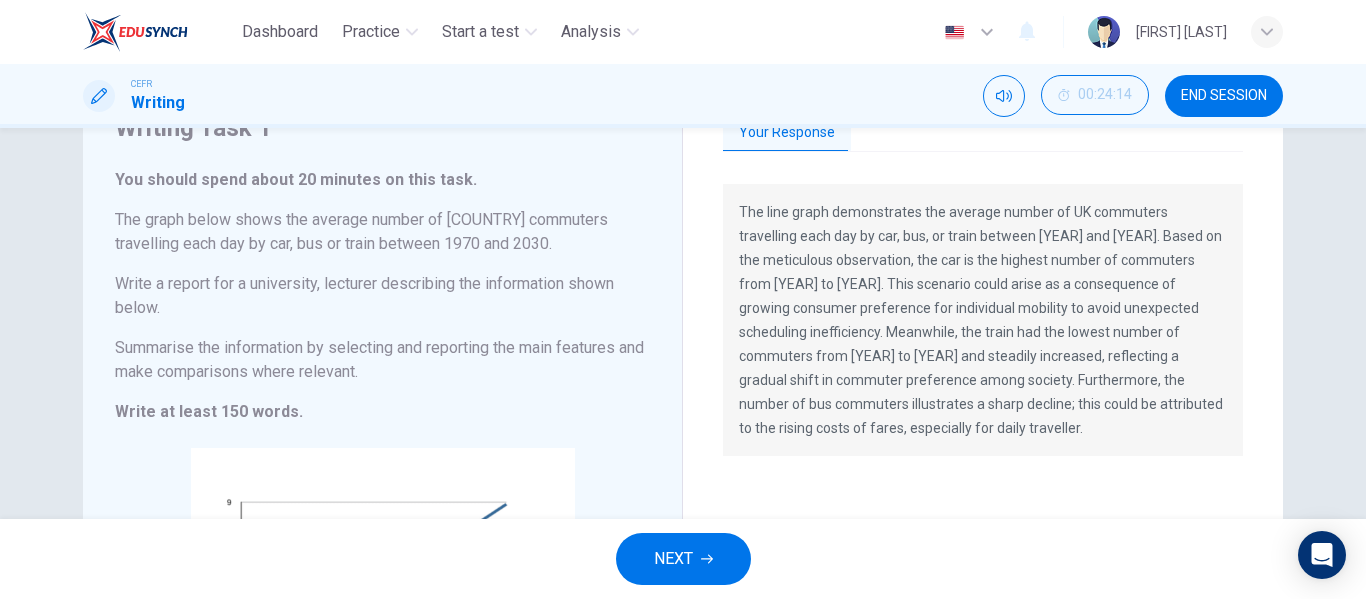 click on "The line graph demonstrates the average number of UK commuters travelling each day by car, bus, or train between [YEAR] and [YEAR]. Based on the meticulous observation, the car is the highest number of commuters from [YEAR] to [YEAR]. This scenario could arise as a consequence of growing consumer preference for individual mobility to avoid unexpected scheduling inefficiency. Meanwhile, the train had the lowest number of commuters from [YEAR] to [YEAR] and steadily increased, reflecting a gradual shift in commuter preference among society. Furthermore, the number of bus commuters illustrates a sharp decline; this could be attributed to the rising costs of fares, especially for daily traveller." at bounding box center (983, 320) 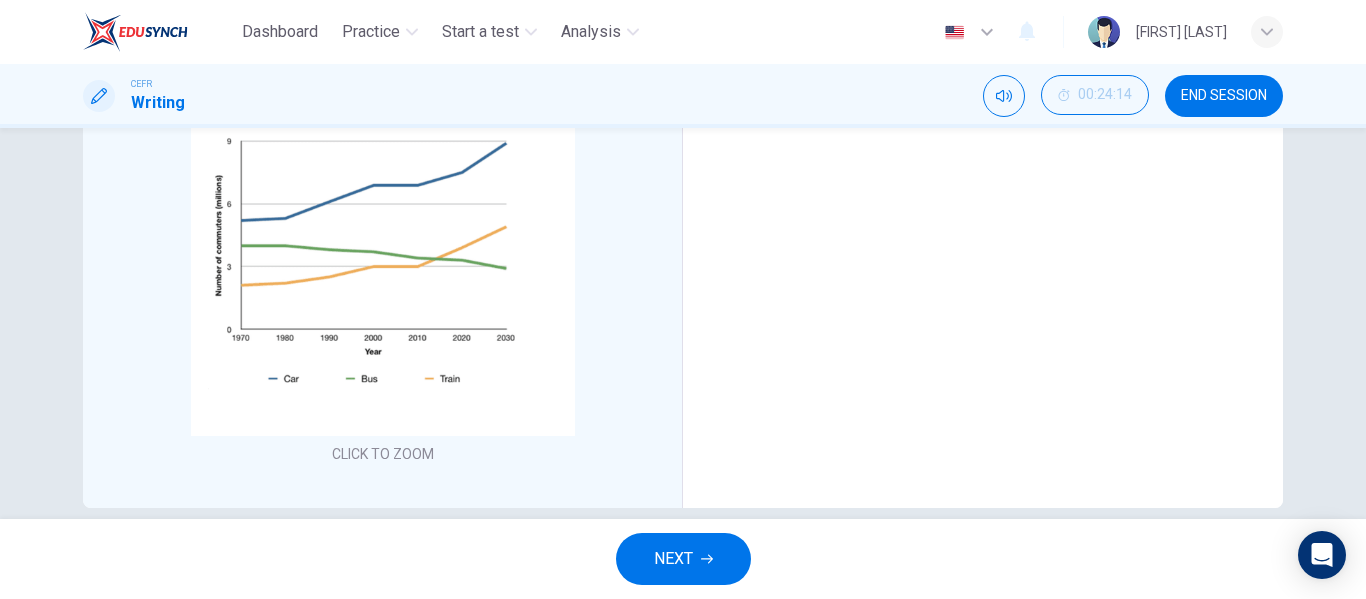 scroll, scrollTop: 462, scrollLeft: 0, axis: vertical 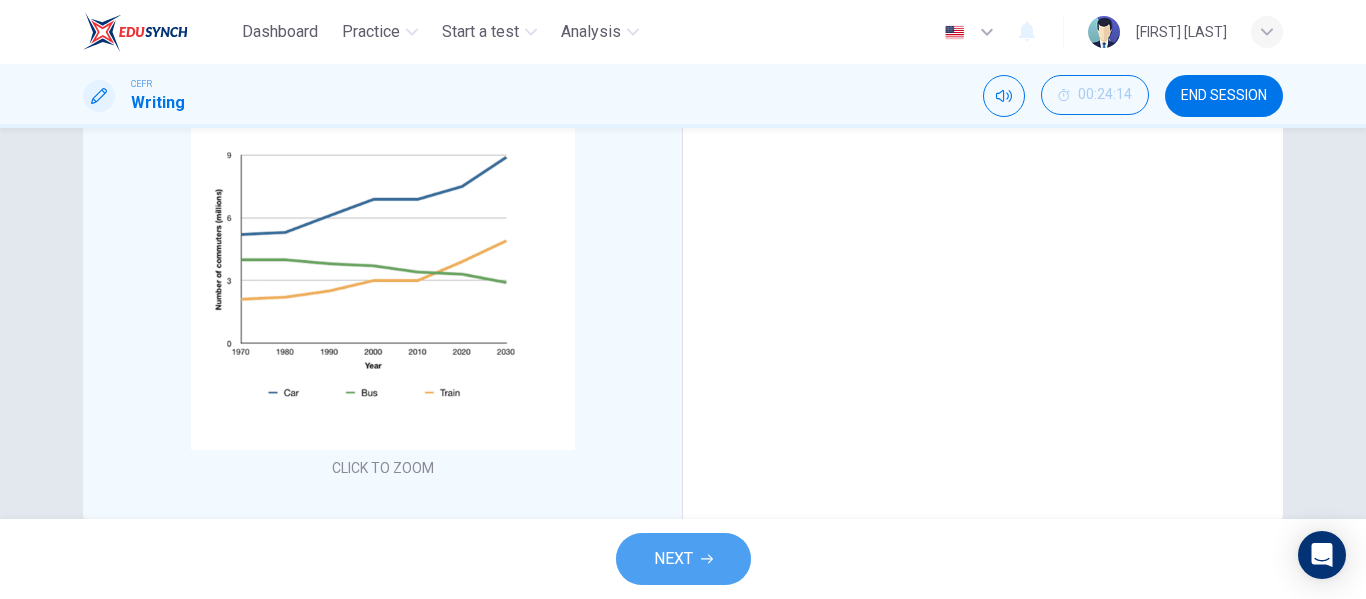 click at bounding box center (707, 559) 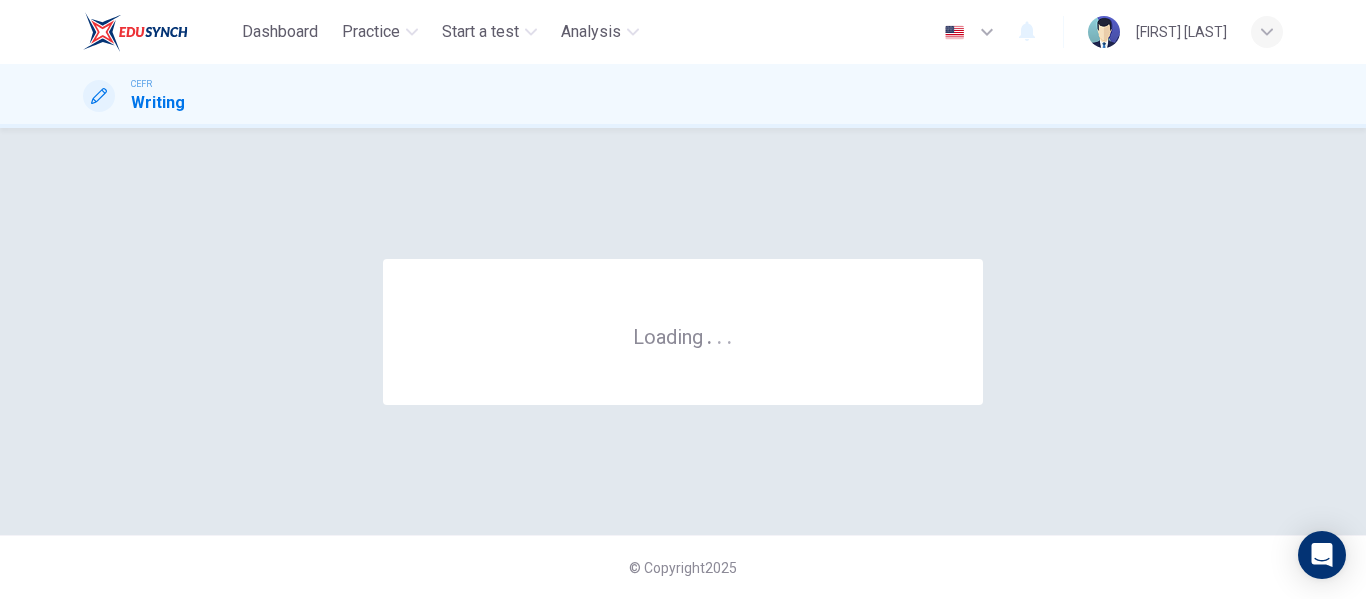 scroll, scrollTop: 0, scrollLeft: 0, axis: both 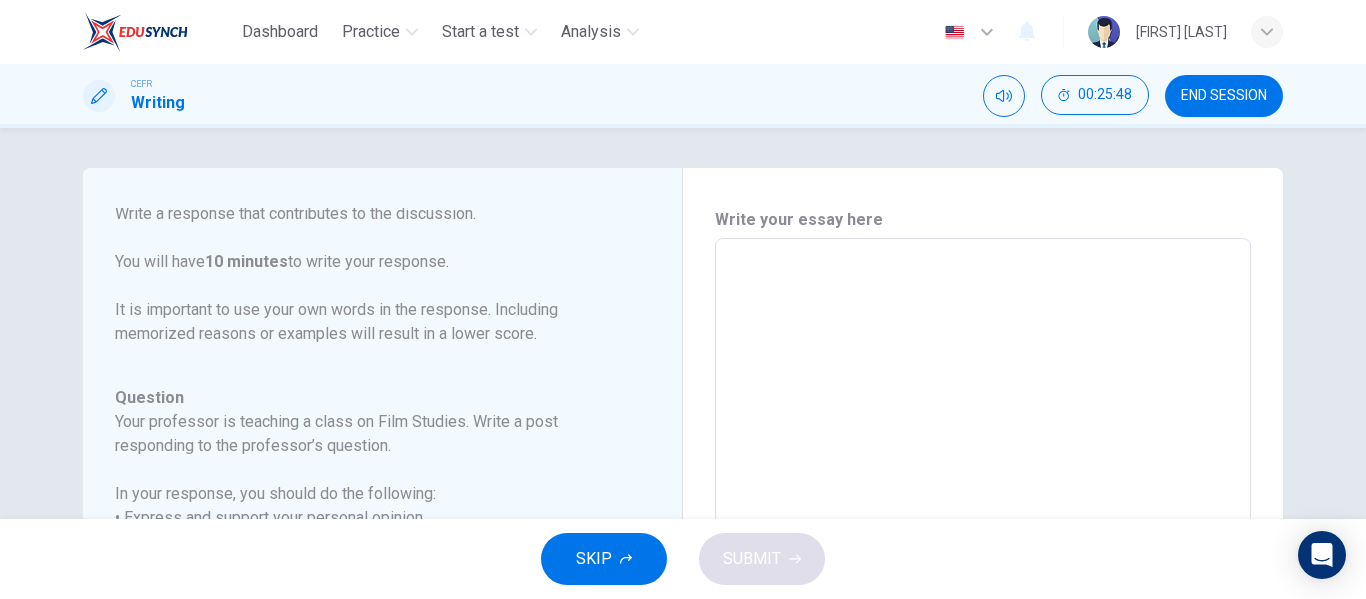 click at bounding box center [983, 572] 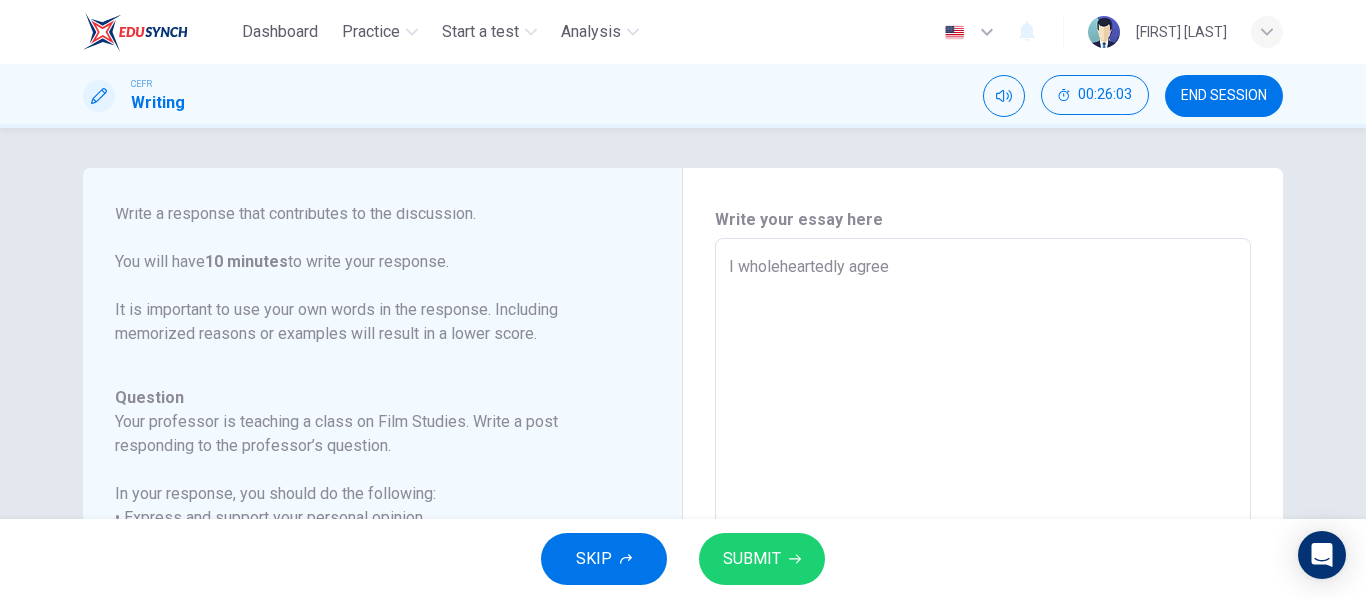 click on "I wholeheartedly agree x ​" at bounding box center (983, 572) 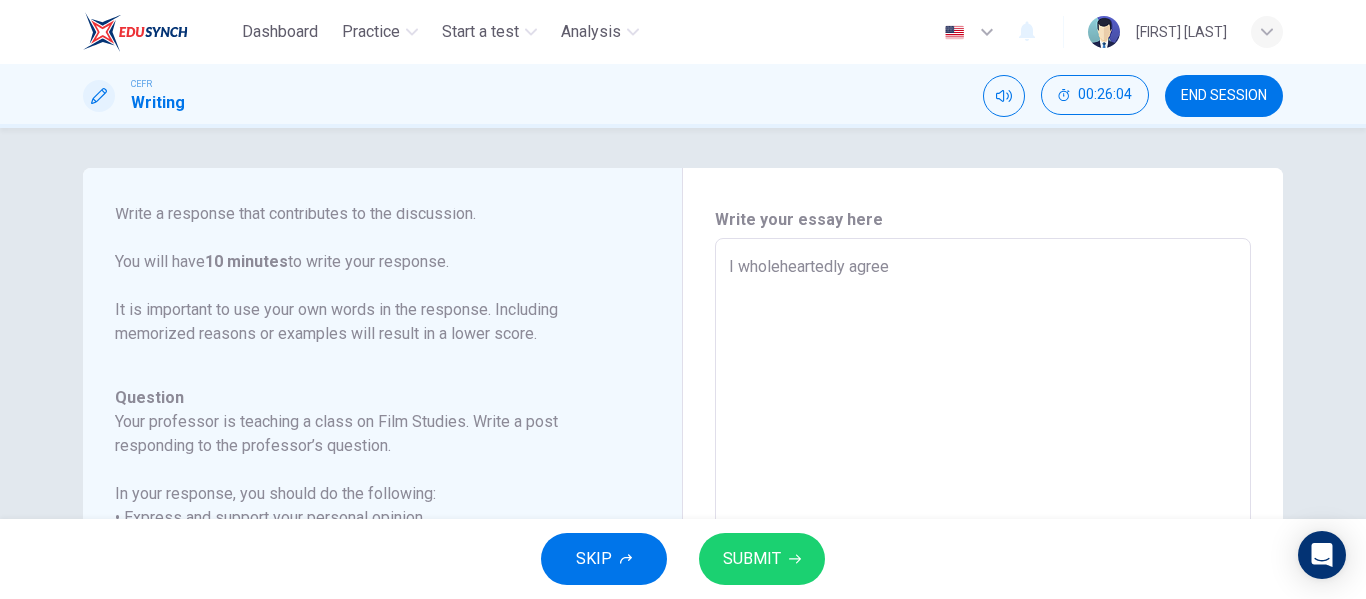 click on "I wholeheartedly agree x ​" at bounding box center (983, 572) 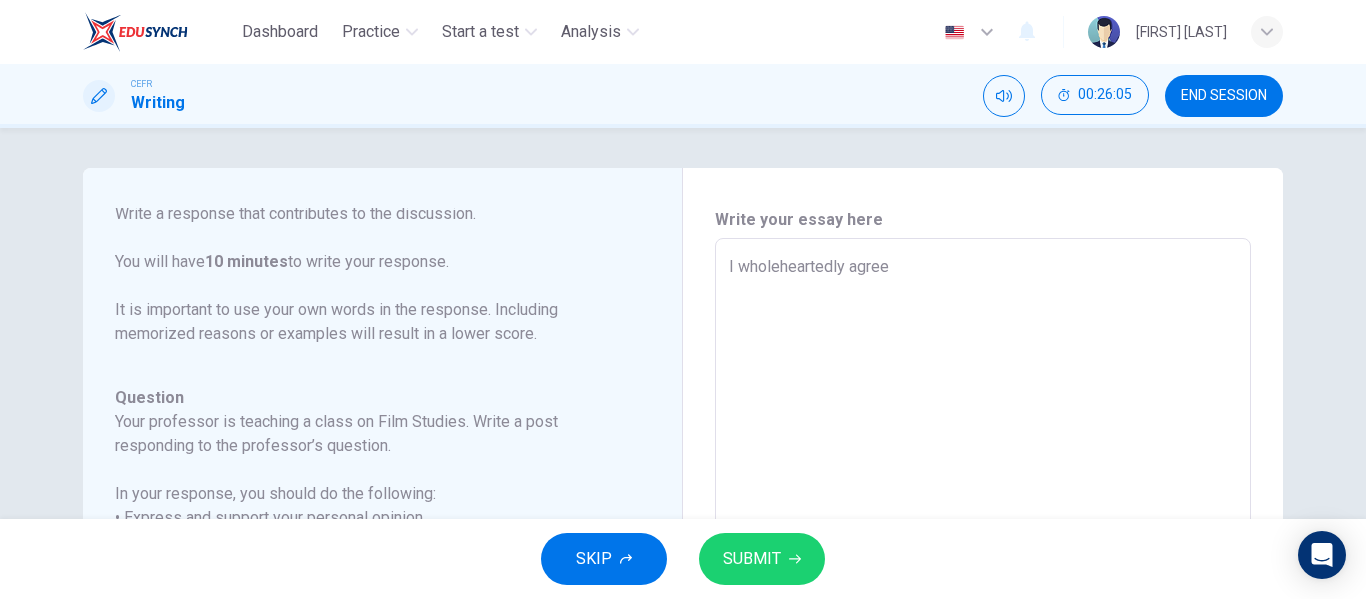 click on "I wholeheartedly agree x ​" at bounding box center [983, 572] 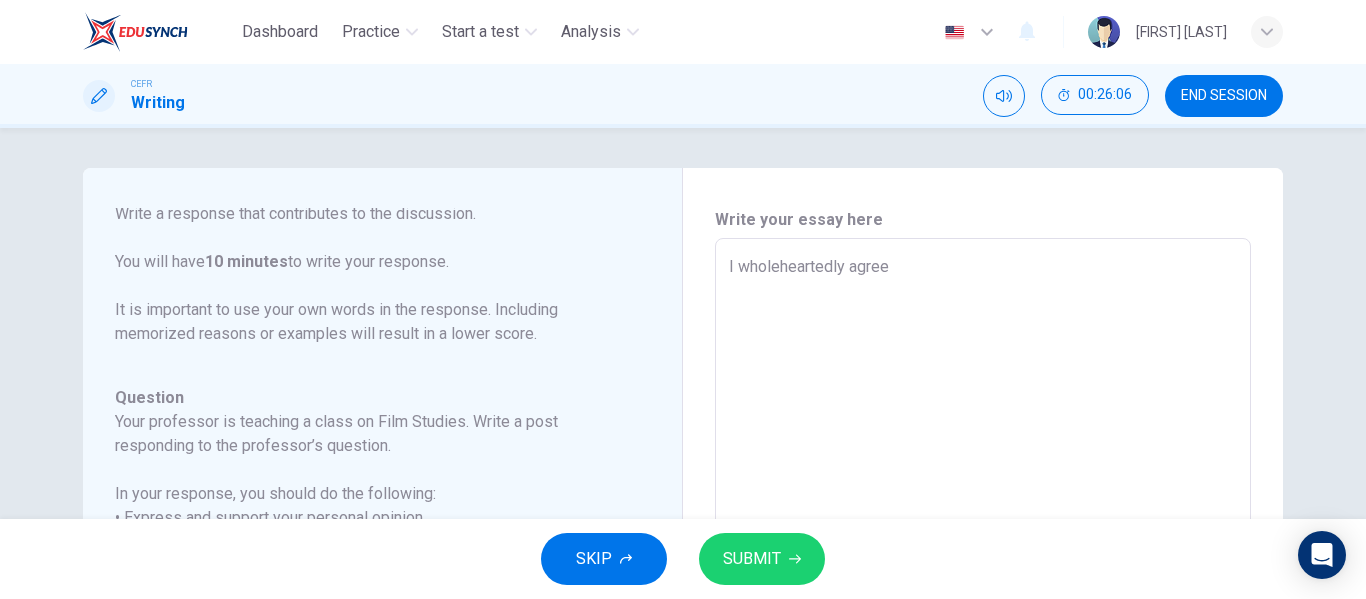 click on "I wholeheartedly agree x ​" at bounding box center [983, 572] 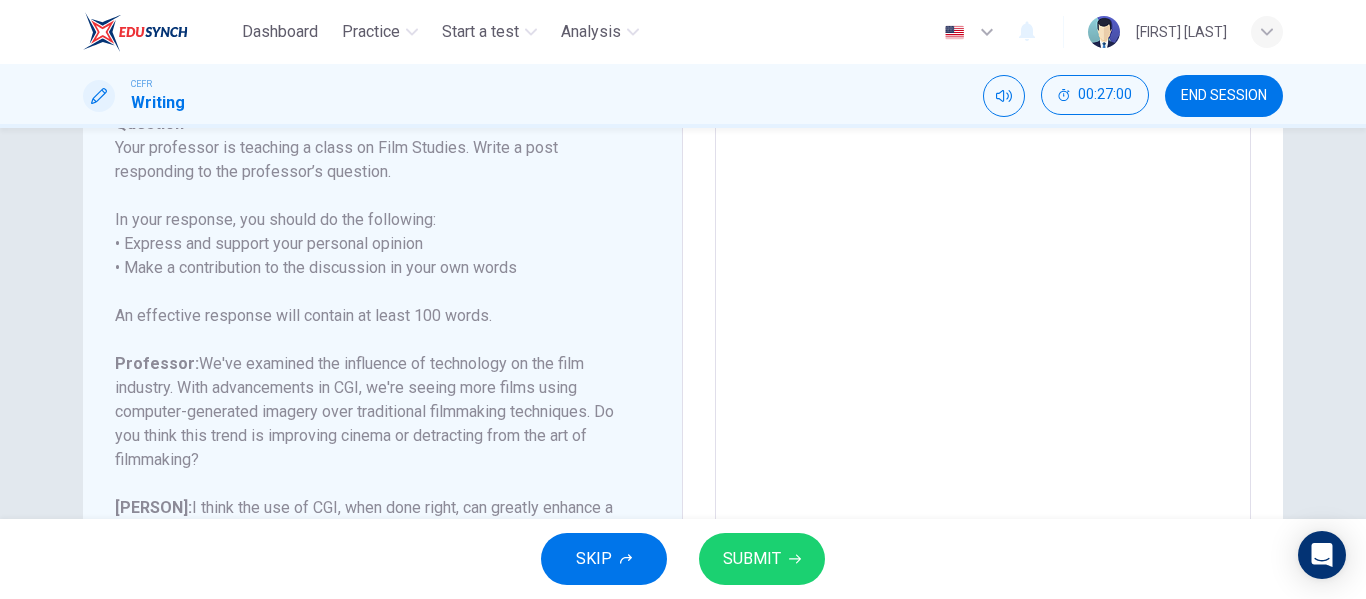 scroll, scrollTop: 0, scrollLeft: 0, axis: both 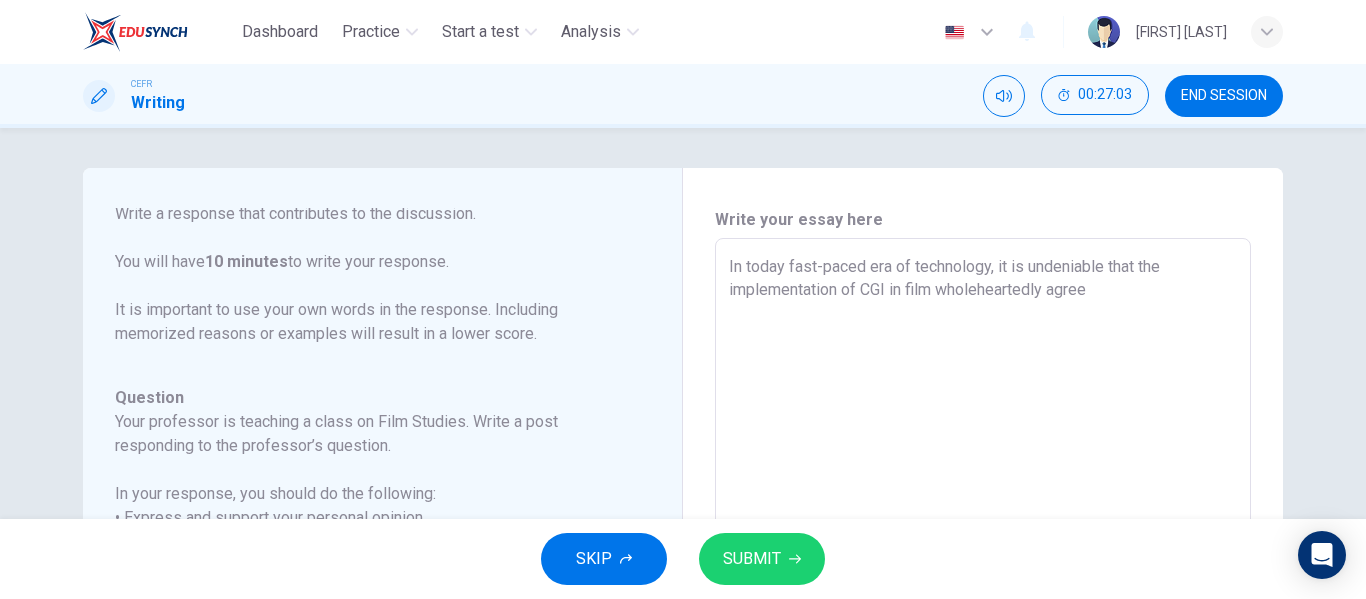 click on "In today fast-paced era of technology, it is undeniable that the implementation of CGI in film wholeheartedly agree" at bounding box center (983, 572) 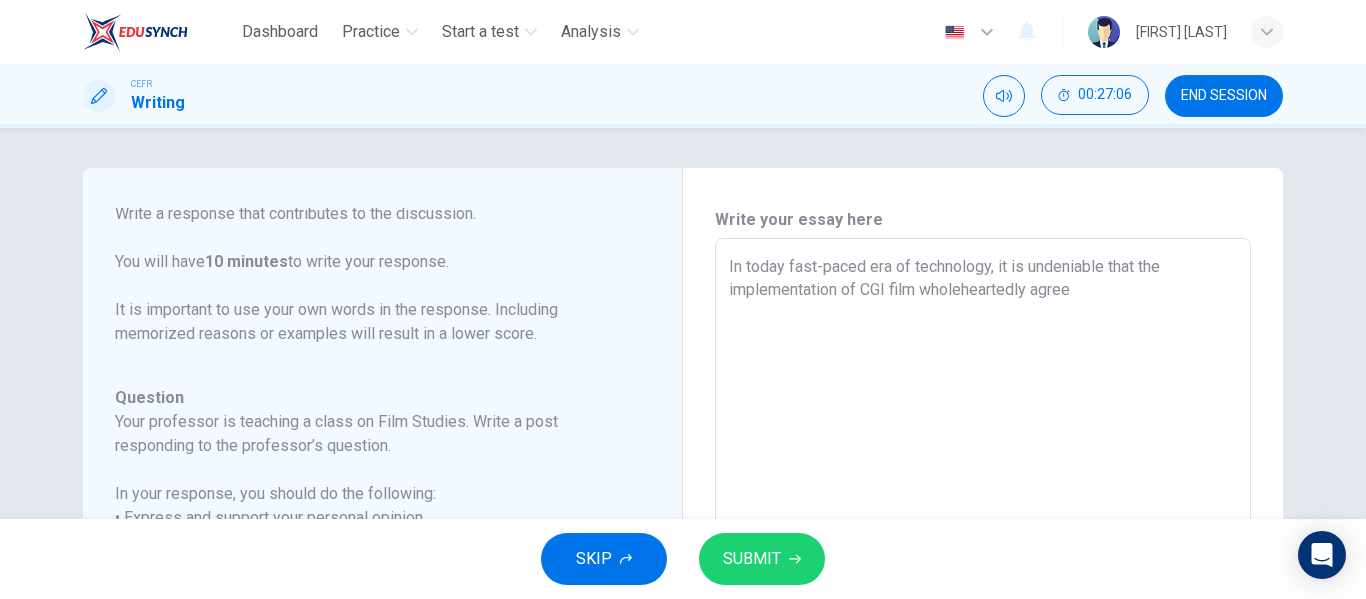 click on "In today fast-paced era of technology, it is undeniable that the implementation of CGI film wholeheartedly agree" at bounding box center (983, 572) 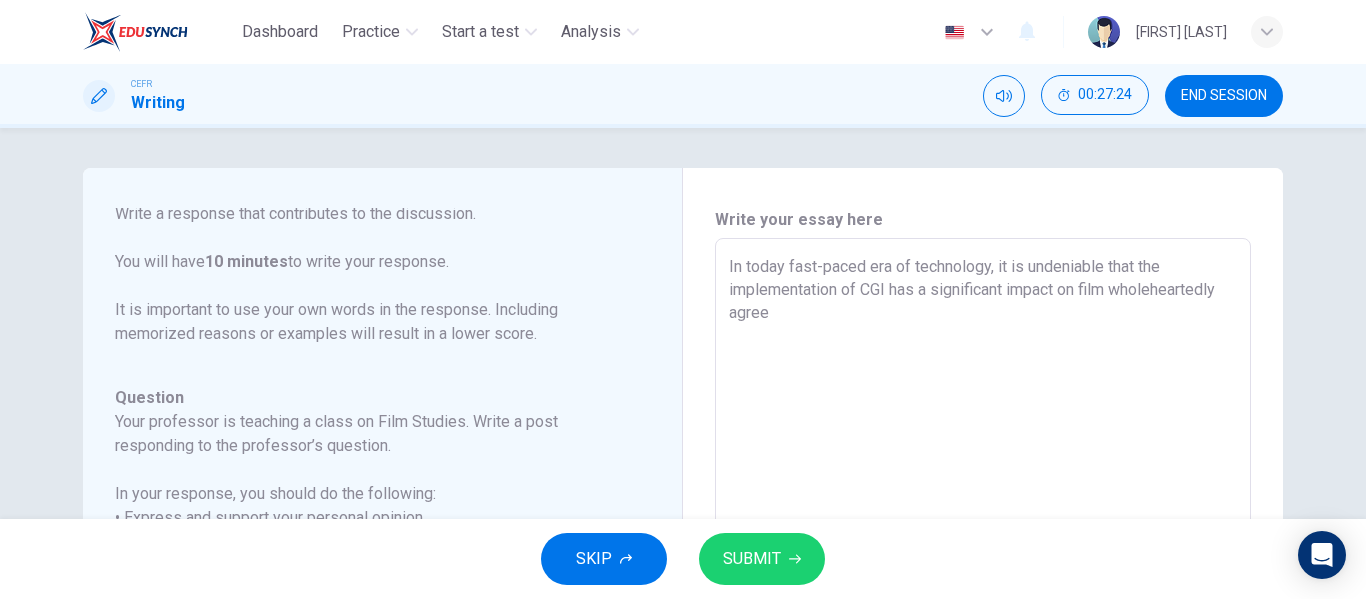 click on "In today fast-paced era of technology, it is undeniable that the implementation of CGI has a significant impact on film wholeheartedly agree" at bounding box center (983, 572) 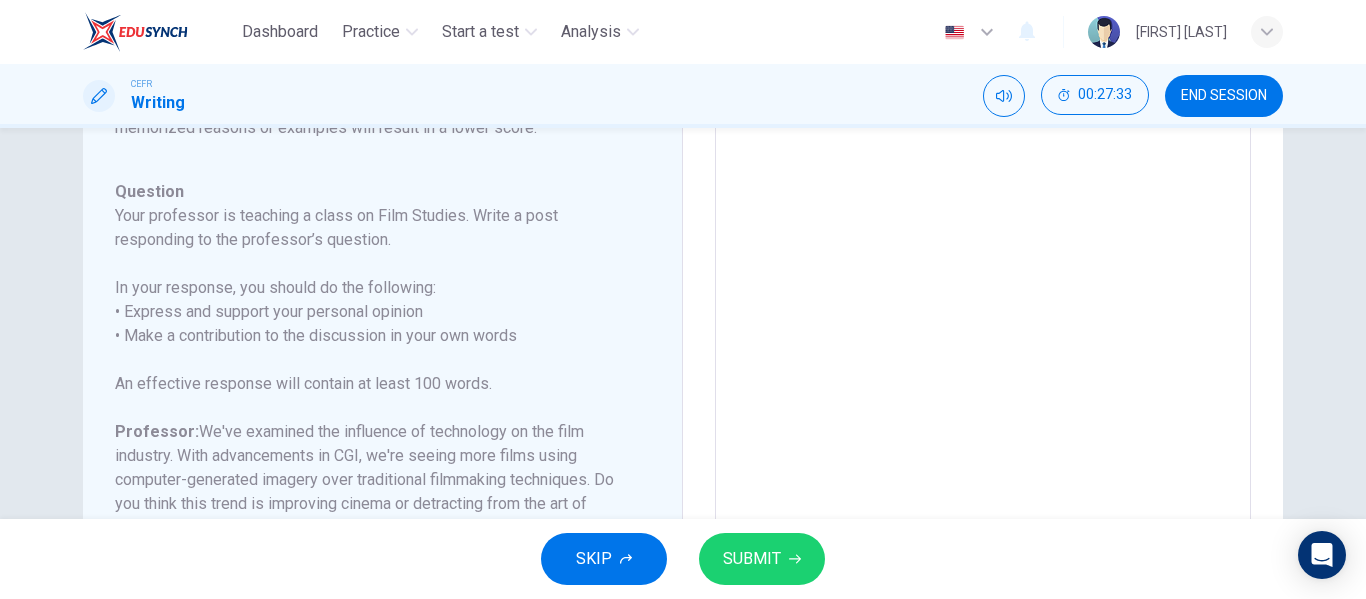 scroll, scrollTop: 0, scrollLeft: 0, axis: both 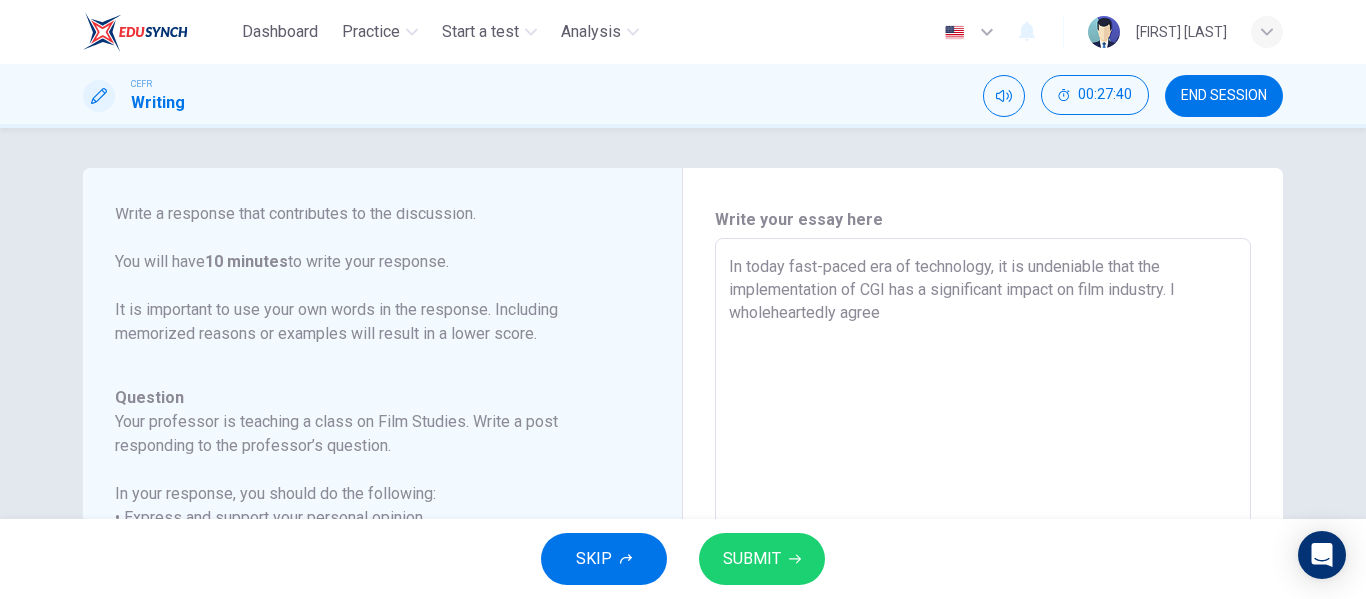 click on "In today fast-paced era of technology, it is undeniable that the implementation of CGI has a significant impact on film industry. I wholeheartedly agree" at bounding box center (983, 572) 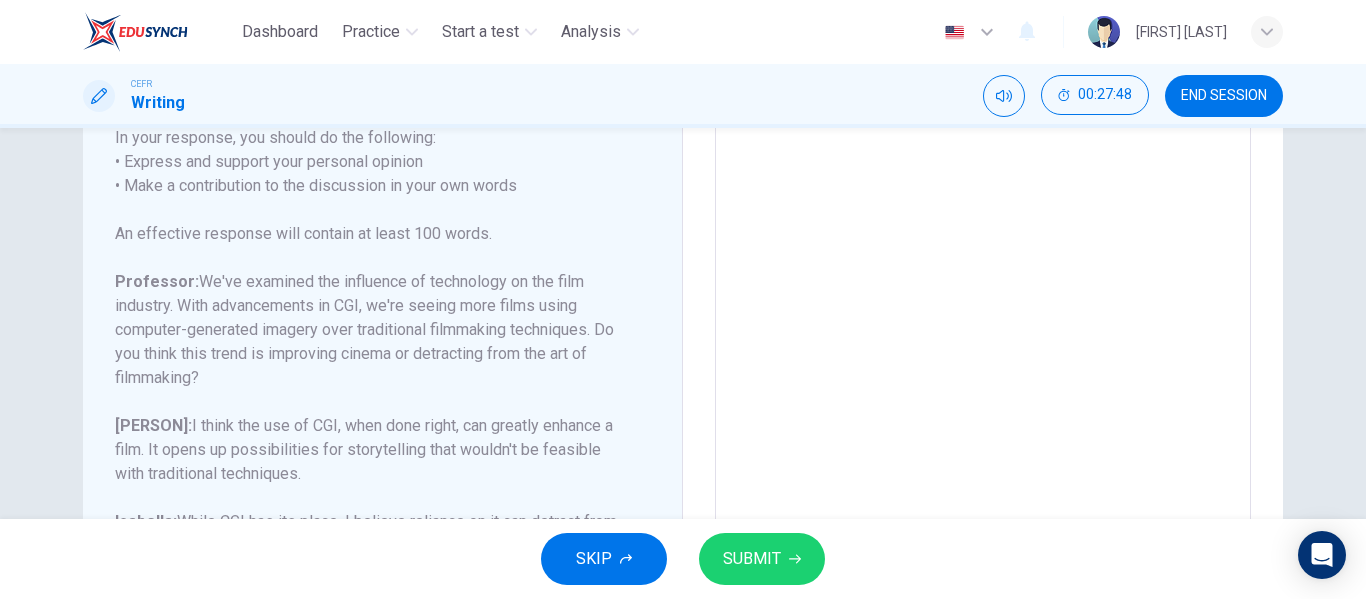 scroll, scrollTop: 0, scrollLeft: 0, axis: both 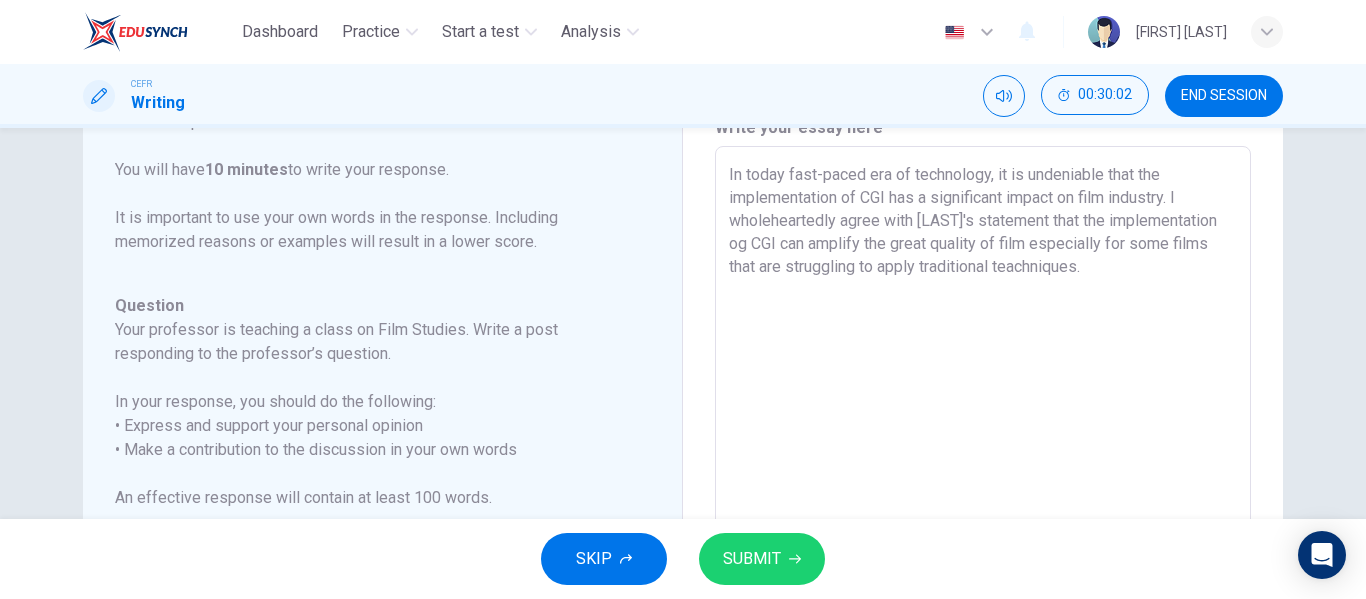 click on "In today fast-paced era of technology, it is undeniable that the implementation of CGI has a significant impact on film industry. I wholeheartedly agree with [LAST]'s statement that the implementation og CGI can amplify the great quality of film especially for some films that are struggling to apply traditional teachniques." at bounding box center (983, 480) 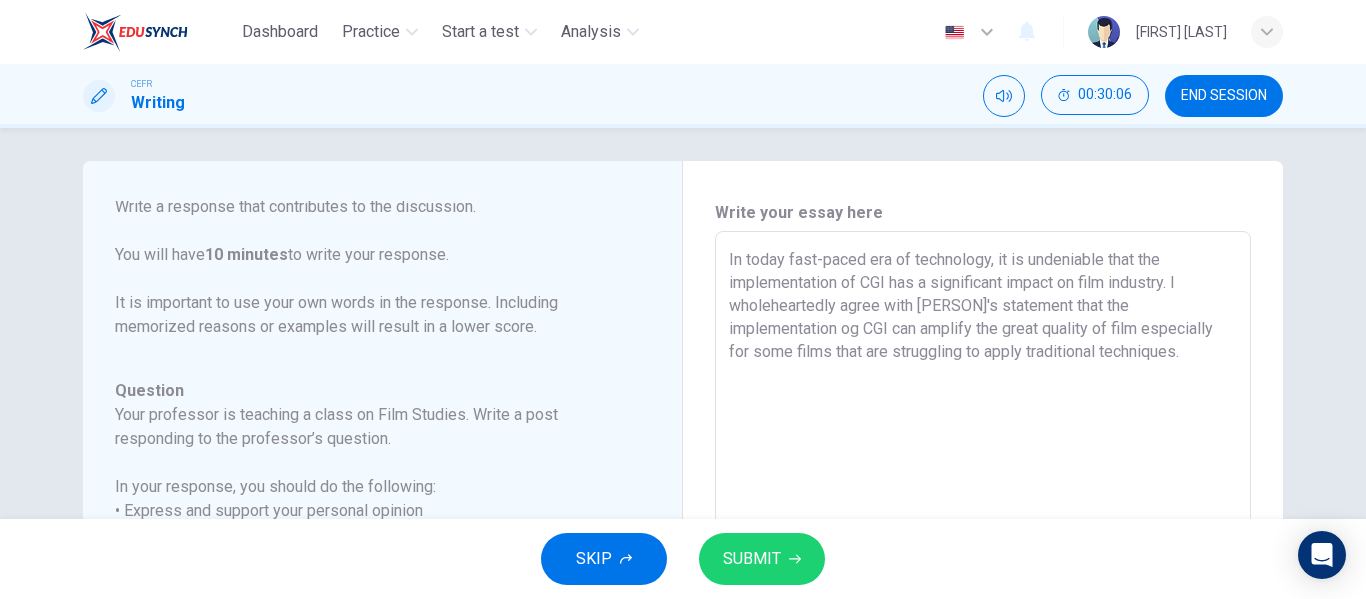 scroll, scrollTop: 0, scrollLeft: 0, axis: both 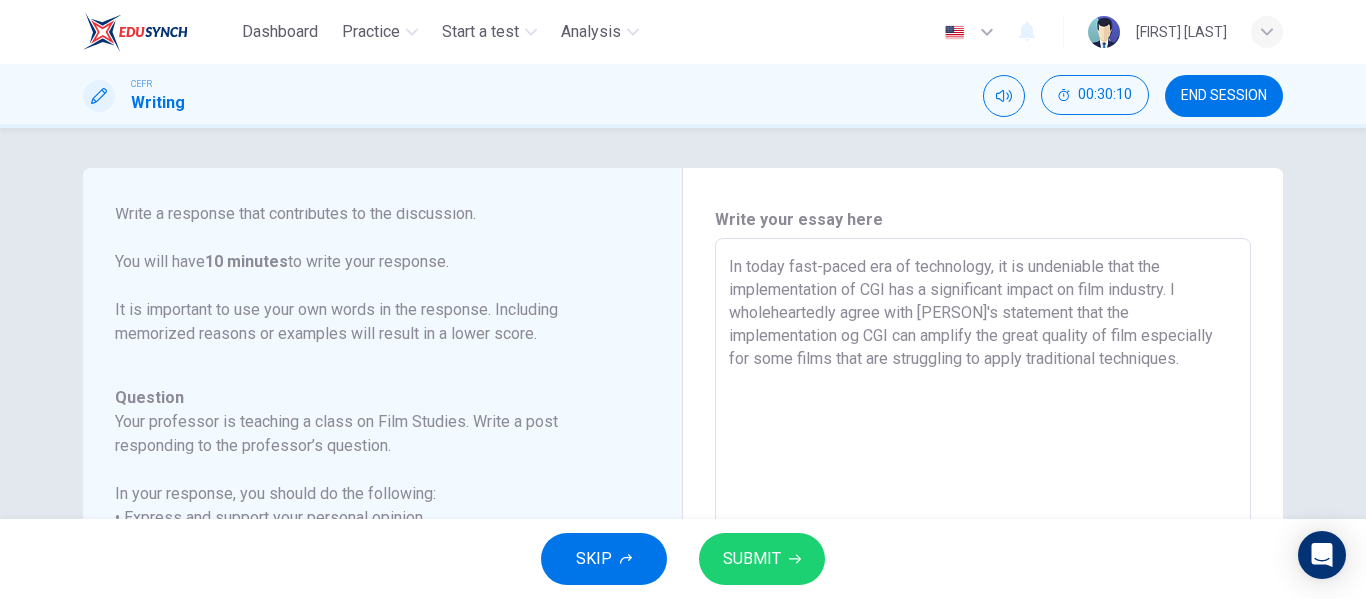 click on "In today fast-paced era of technology, it is undeniable that the implementation of CGI has a significant impact on film industry. I wholeheartedly agree with [PERSON]'s statement that the implementation og CGI can amplify the great quality of film especially for some films that are struggling to apply traditional techniques." at bounding box center (983, 572) 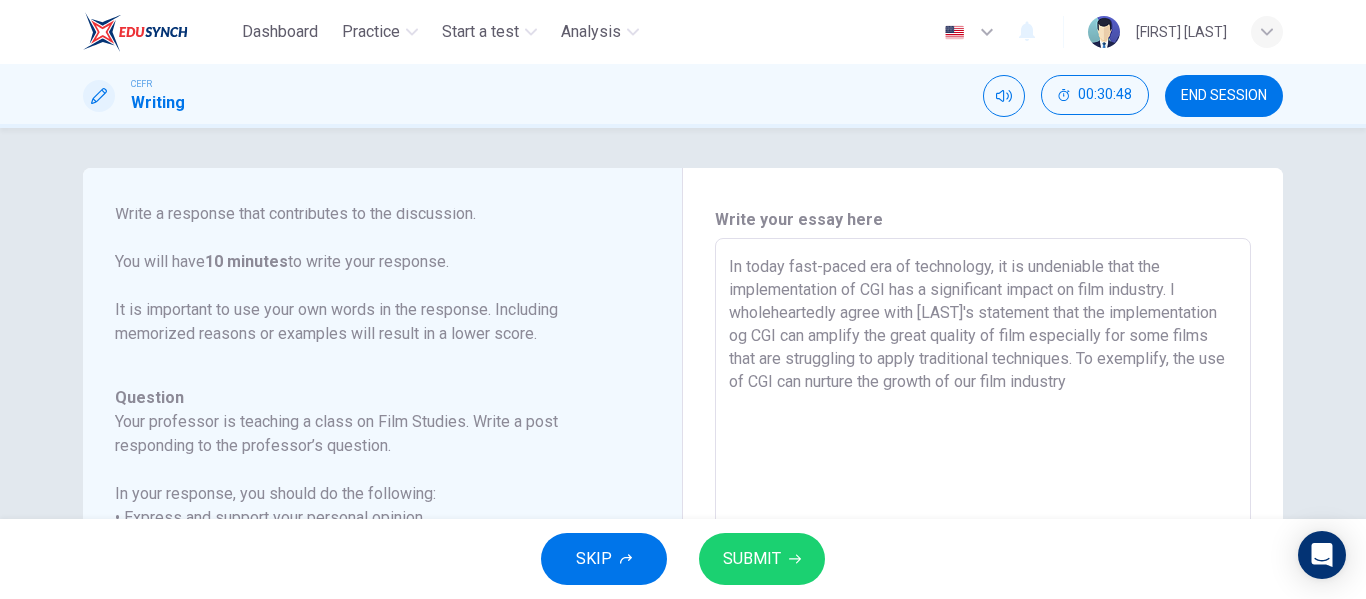 click on "In today fast-paced era of technology, it is undeniable that the implementation of CGI has a significant impact on film industry. I wholeheartedly agree with [LAST]'s statement that the implementation og CGI can amplify the great quality of film especially for some films that are struggling to apply traditional techniques. To exemplify, the use of CGI can nurture the growth of our film industry" at bounding box center (983, 572) 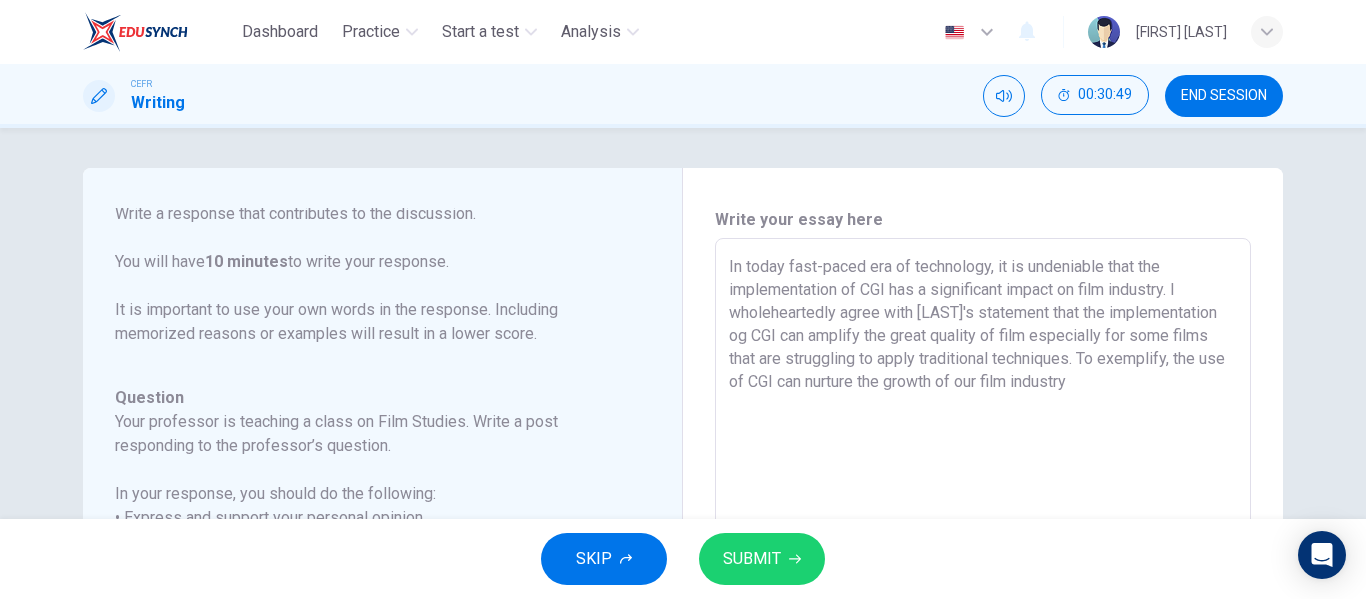 click on "In today fast-paced era of technology, it is undeniable that the implementation of CGI has a significant impact on film industry. I wholeheartedly agree with [LAST]'s statement that the implementation og CGI can amplify the great quality of film especially for some films that are struggling to apply traditional techniques. To exemplify, the use of CGI can nurture the growth of our film industry" at bounding box center [983, 572] 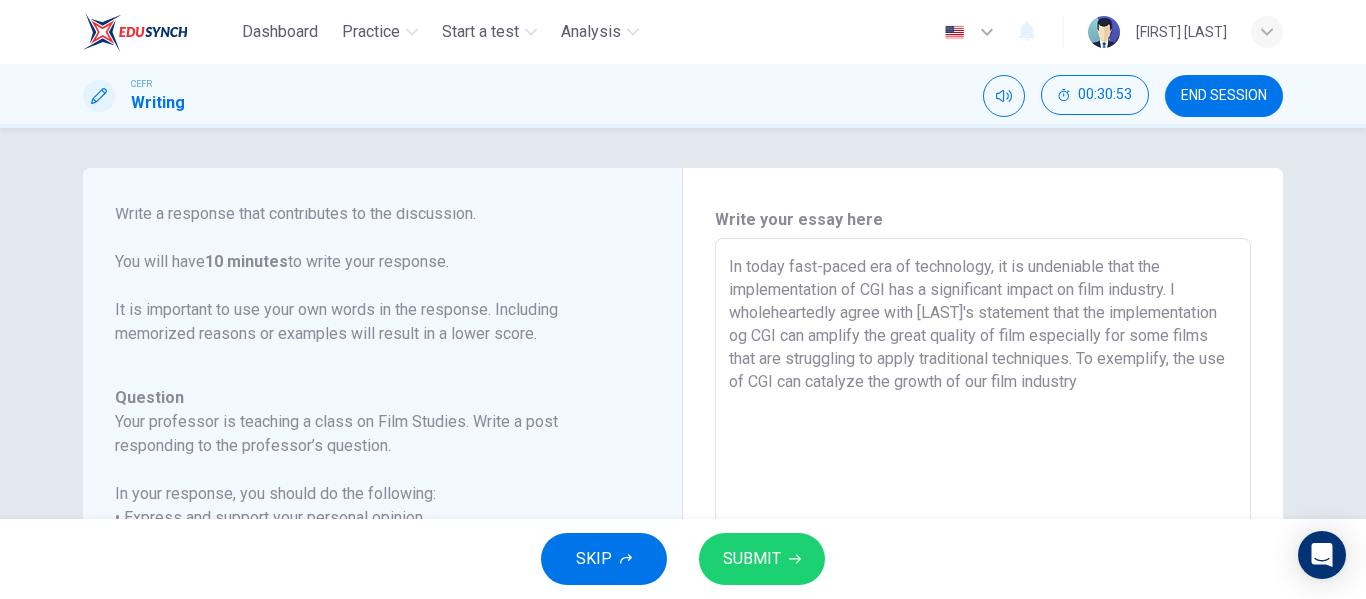 click on "In today fast-paced era of technology, it is undeniable that the implementation of CGI has a significant impact on film industry. I wholeheartedly agree with [LAST]'s statement that the implementation og CGI can amplify the great quality of film especially for some films that are struggling to apply traditional techniques. To exemplify, the use of CGI can catalyze the growth of our film industry" at bounding box center (983, 572) 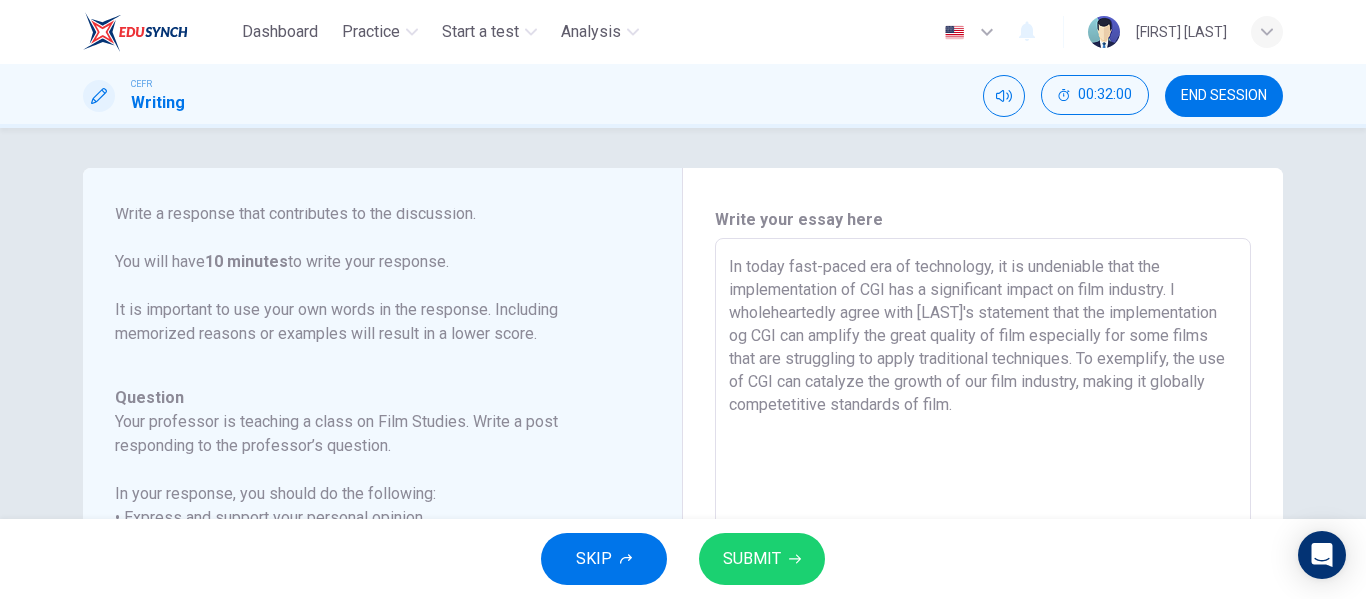 click on "In today fast-paced era of technology, it is undeniable that the implementation of CGI has a significant impact on film industry. I wholeheartedly agree with [LAST]'s statement that the implementation og CGI can amplify the great quality of film especially for some films that are struggling to apply traditional techniques. To exemplify, the use of CGI can catalyze the growth of our film industry, making it globally competetitive standards of film." at bounding box center (983, 572) 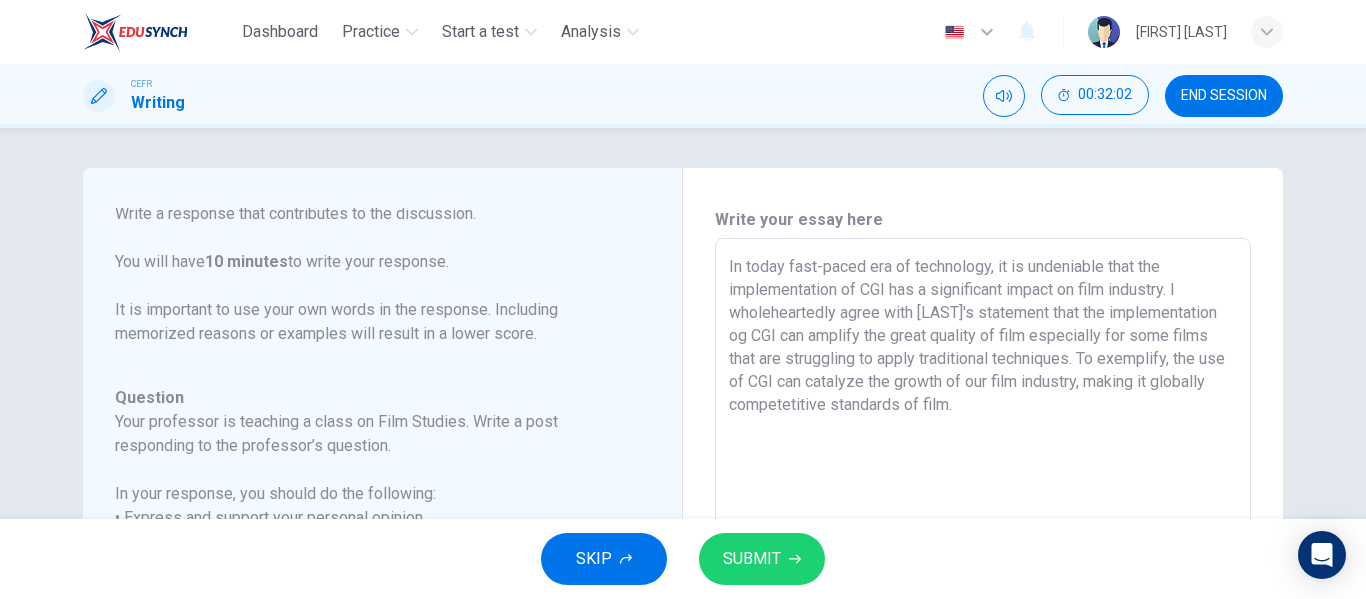 click on "In today fast-paced era of technology, it is undeniable that the implementation of CGI has a significant impact on film industry. I wholeheartedly agree with [LAST]'s statement that the implementation og CGI can amplify the great quality of film especially for some films that are struggling to apply traditional techniques. To exemplify, the use of CGI can catalyze the growth of our film industry, making it globally competetitive standards of film." at bounding box center [983, 572] 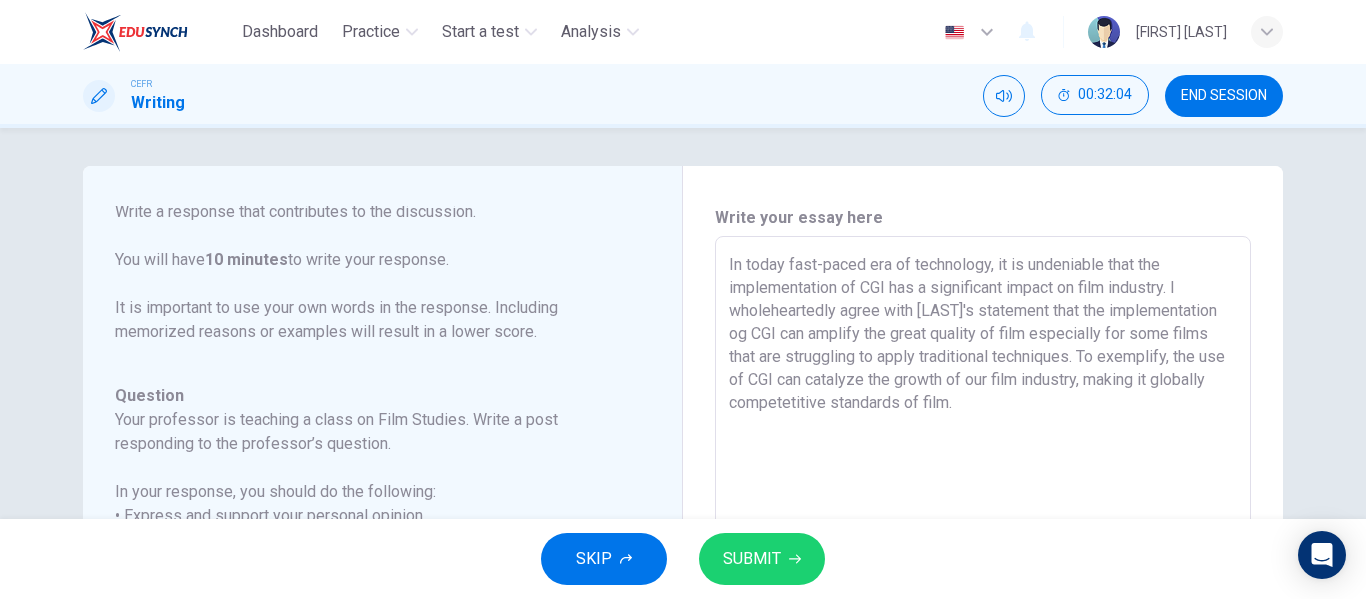 scroll, scrollTop: 0, scrollLeft: 0, axis: both 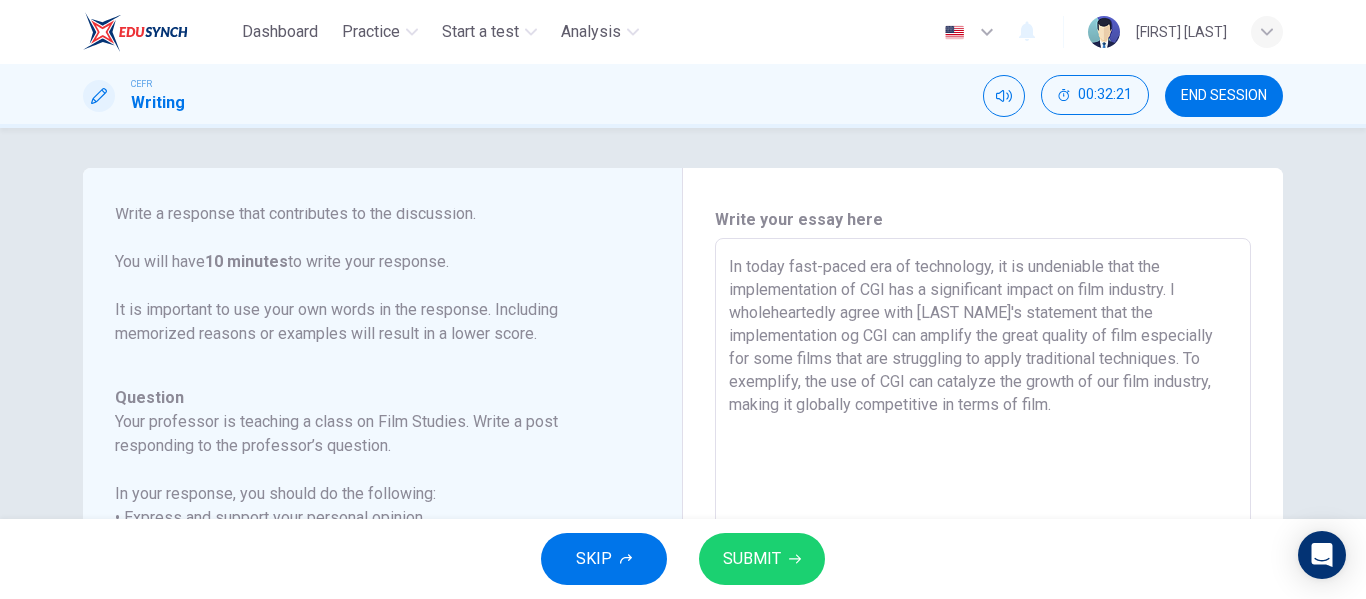 click on "In today fast-paced era of technology, it is undeniable that the implementation of CGI has a significant impact on film industry. I wholeheartedly agree with [LAST NAME]'s statement that the implementation og CGI can amplify the great quality of film especially for some films that are struggling to apply traditional techniques. To exemplify, the use of CGI can catalyze the growth of our film industry, making it globally competitive in terms of film." at bounding box center [983, 572] 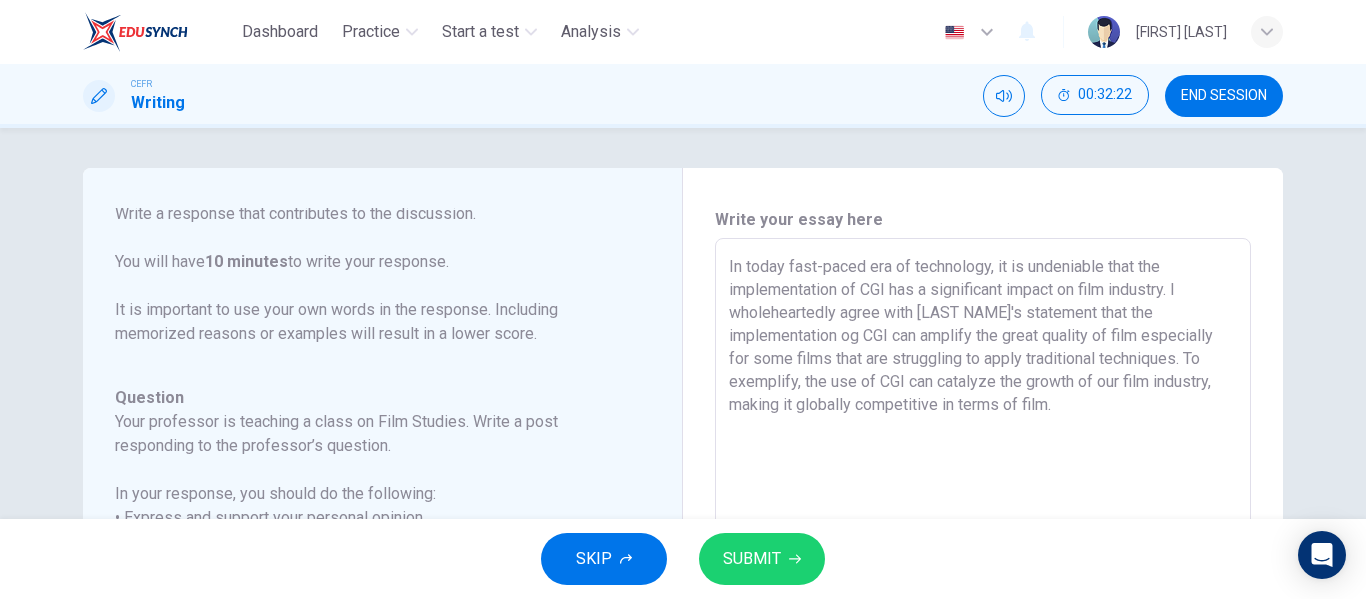 click on "In today fast-paced era of technology, it is undeniable that the implementation of CGI has a significant impact on film industry. I wholeheartedly agree with [LAST NAME]'s statement that the implementation og CGI can amplify the great quality of film especially for some films that are struggling to apply traditional techniques. To exemplify, the use of CGI can catalyze the growth of our film industry, making it globally competitive in terms of film." at bounding box center (983, 572) 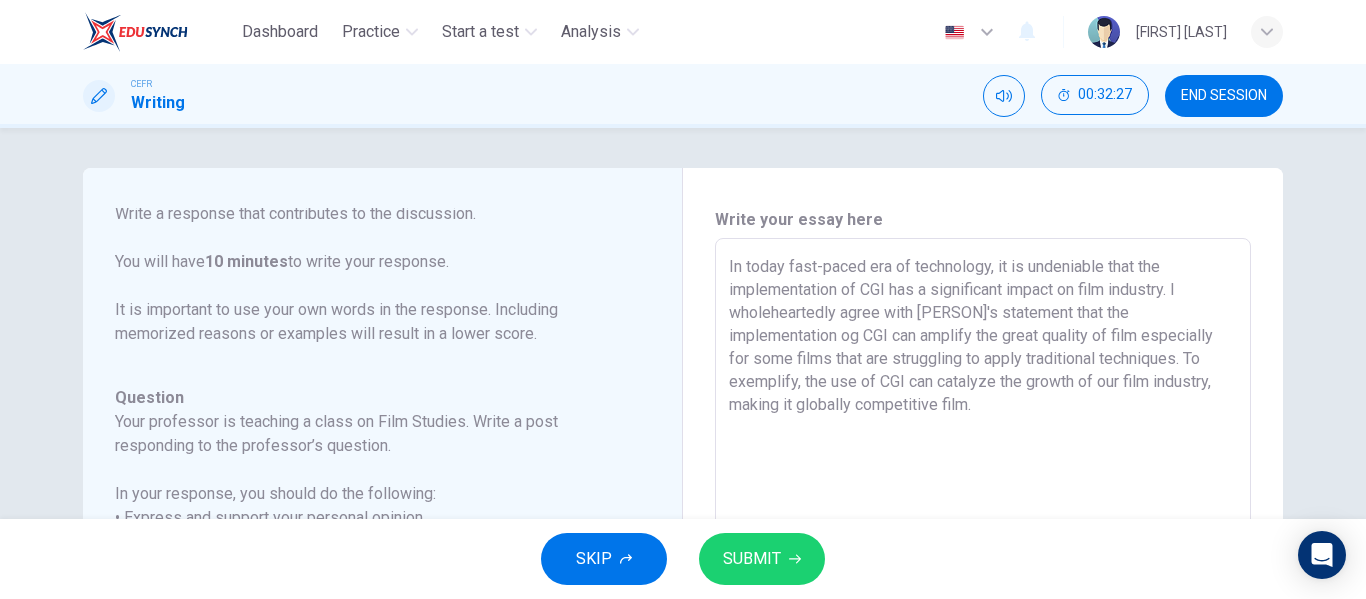 click on "In today fast-paced era of technology, it is undeniable that the implementation of CGI has a significant impact on film industry. I wholeheartedly agree with [PERSON]'s statement that the implementation og CGI can amplify the great quality of film especially for some films that are struggling to apply traditional techniques. To exemplify, the use of CGI can catalyze the growth of our film industry, making it globally competitive film." at bounding box center (983, 572) 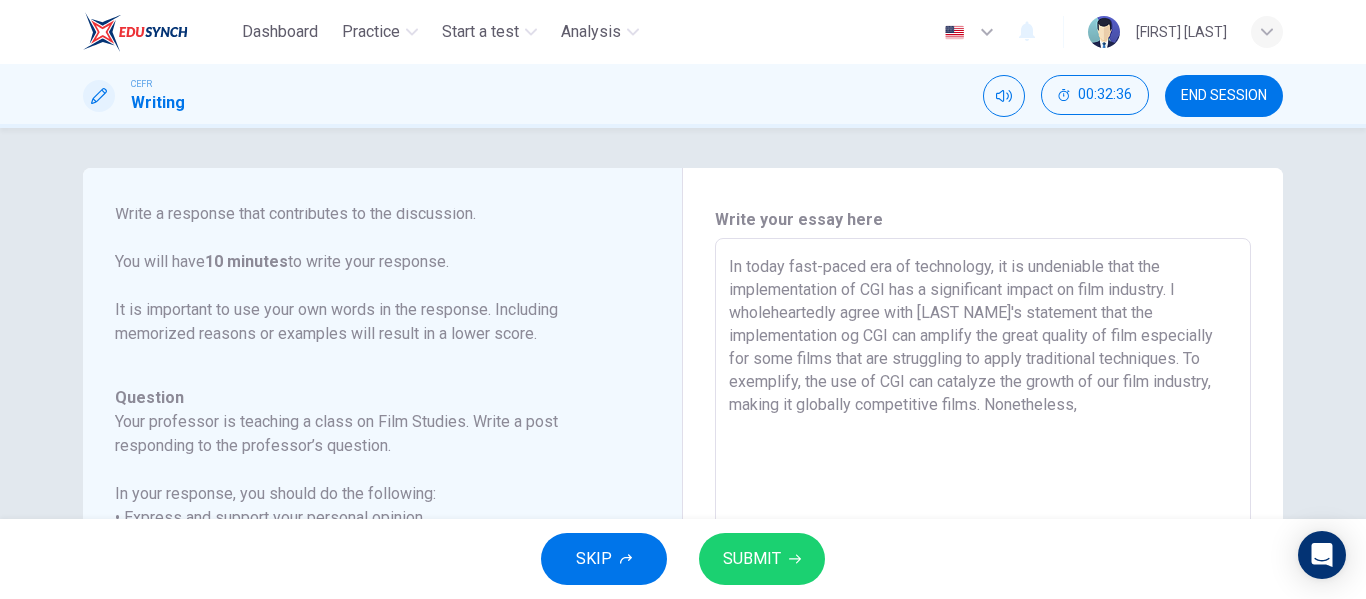 click on "In today fast-paced era of technology, it is undeniable that the implementation of CGI has a significant impact on film industry. I wholeheartedly agree with [LAST NAME]'s statement that the implementation og CGI can amplify the great quality of film especially for some films that are struggling to apply traditional techniques. To exemplify, the use of CGI can catalyze the growth of our film industry, making it globally competitive films. Nonetheless," at bounding box center [983, 572] 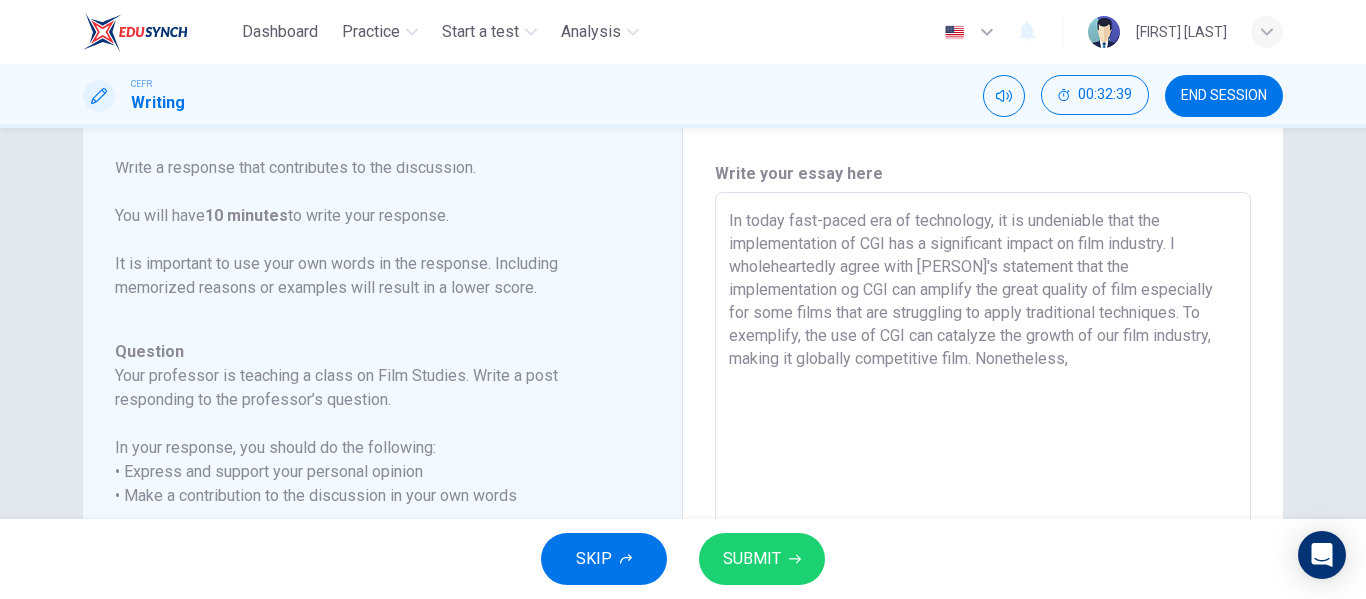 scroll, scrollTop: 34, scrollLeft: 0, axis: vertical 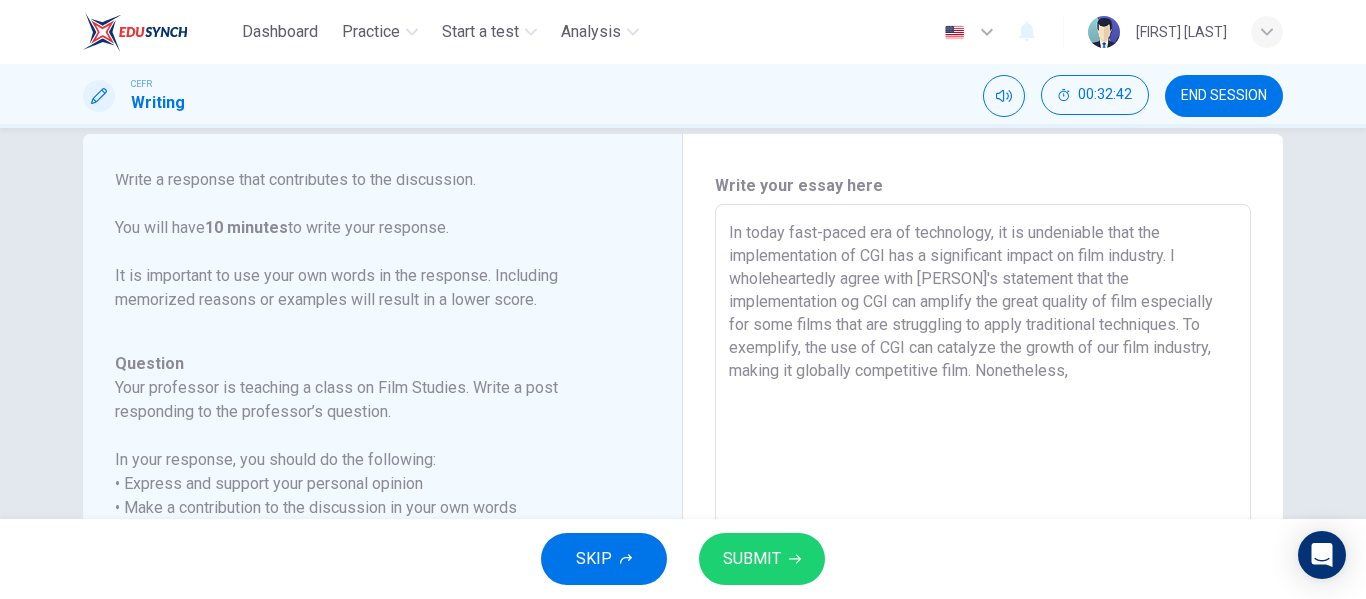 drag, startPoint x: 1353, startPoint y: 191, endPoint x: 1365, endPoint y: 294, distance: 103.69667 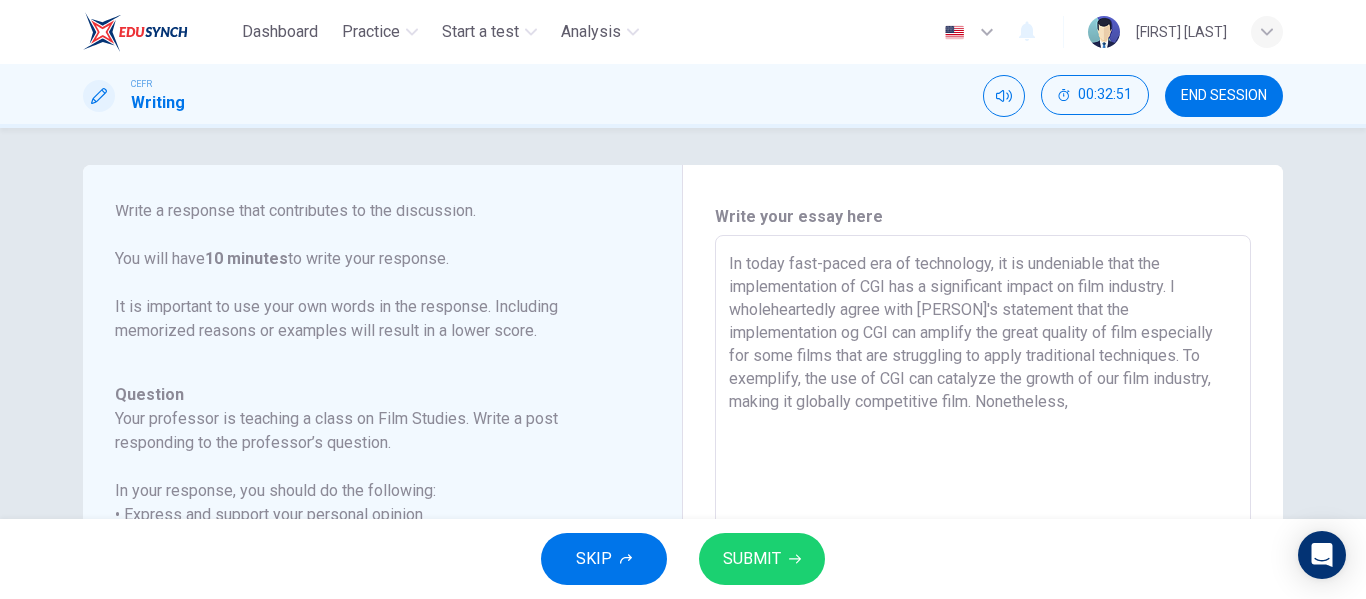 scroll, scrollTop: 0, scrollLeft: 0, axis: both 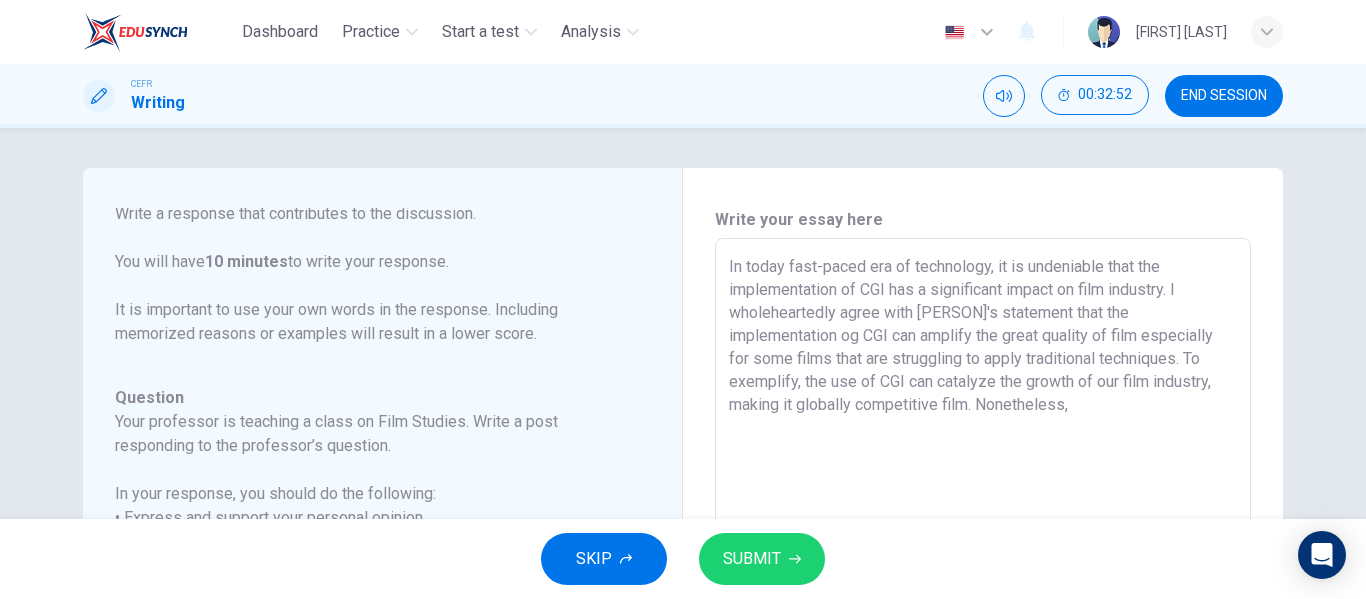 click on "In today fast-paced era of technology, it is undeniable that the implementation of CGI has a significant impact on film industry. I wholeheartedly agree with [PERSON]'s statement that the implementation og CGI can amplify the great quality of film especially for some films that are struggling to apply traditional techniques. To exemplify, the use of CGI can catalyze the growth of our film industry, making it globally competitive film. Nonetheless," at bounding box center (983, 572) 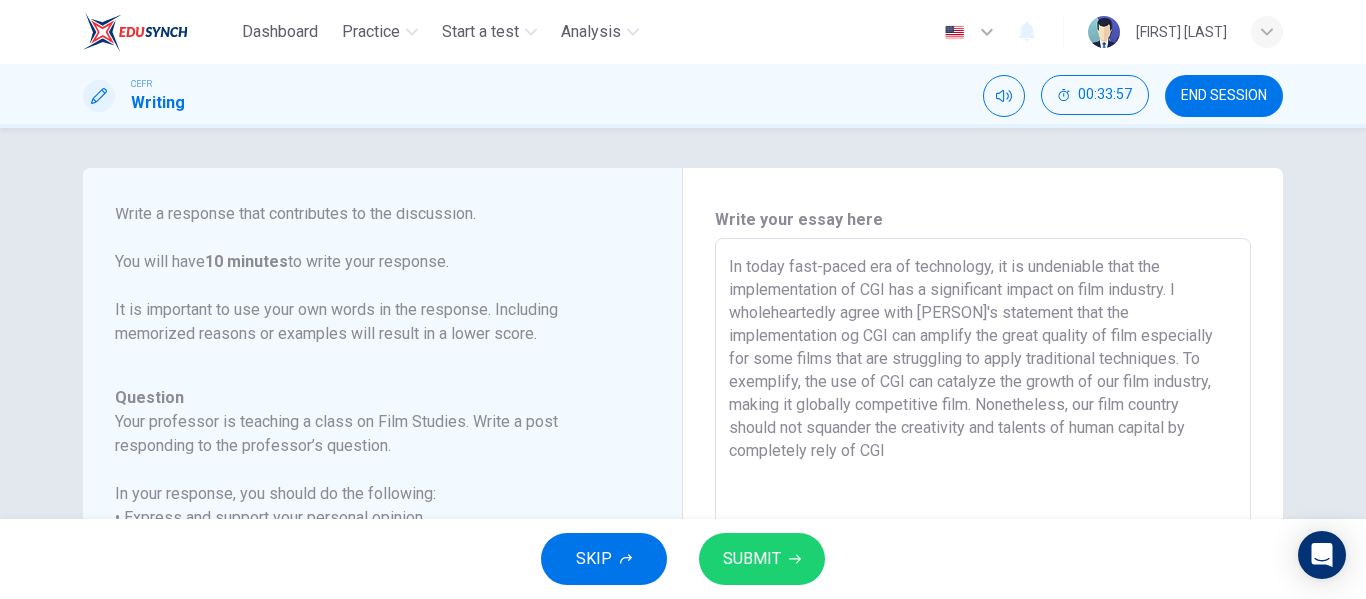 click on "In today fast-paced era of technology, it is undeniable that the implementation of CGI has a significant impact on film industry. I wholeheartedly agree with [PERSON]'s statement that the implementation og CGI can amplify the great quality of film especially for some films that are struggling to apply traditional techniques. To exemplify, the use of CGI can catalyze the growth of our film industry, making it globally competitive film. Nonetheless, our film country should not squander the creativity and talents of human capital by completely rely of CGI" at bounding box center (983, 572) 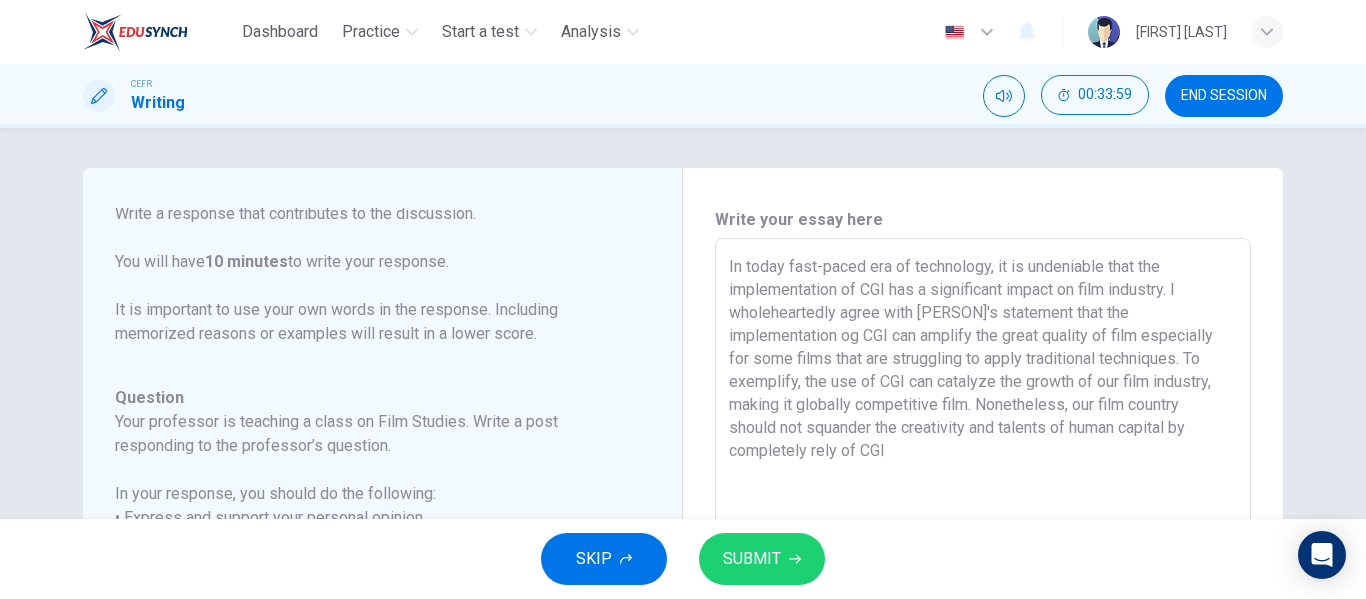 click on "In today fast-paced era of technology, it is undeniable that the implementation of CGI has a significant impact on film industry. I wholeheartedly agree with [PERSON]'s statement that the implementation og CGI can amplify the great quality of film especially for some films that are struggling to apply traditional techniques. To exemplify, the use of CGI can catalyze the growth of our film industry, making it globally competitive film. Nonetheless, our film country should not squander the creativity and talents of human capital by completely rely of CGI" at bounding box center (983, 572) 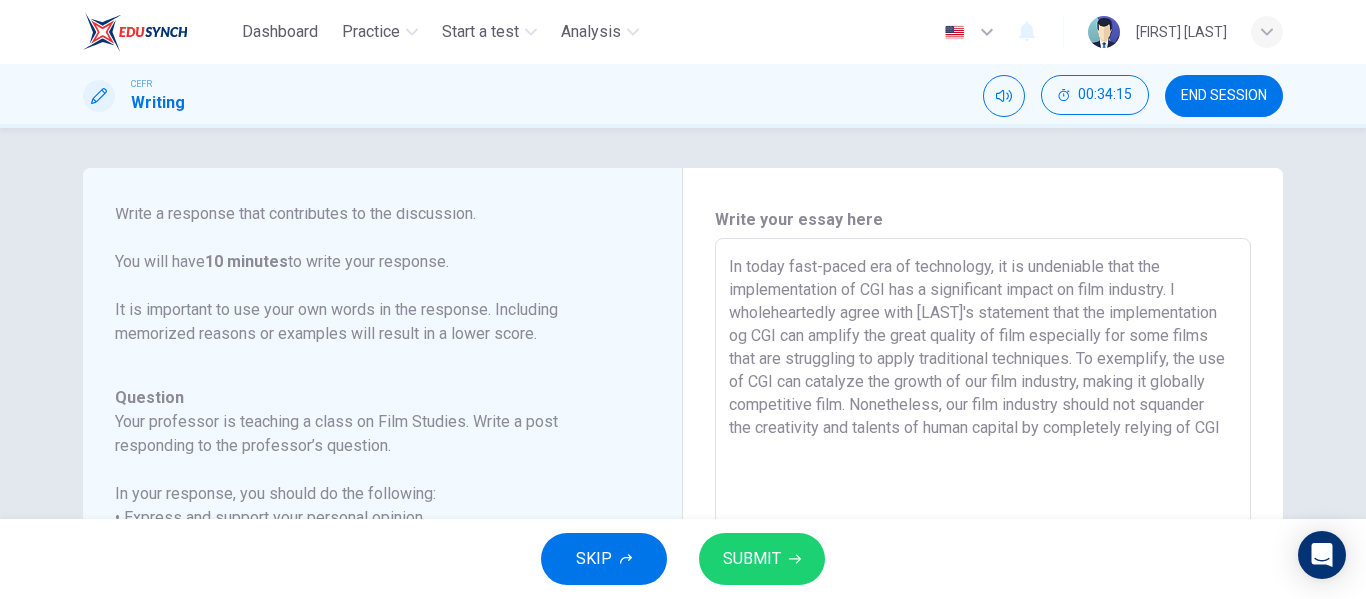 click on "In today fast-paced era of technology, it is undeniable that the implementation of CGI has a significant impact on film industry. I wholeheartedly agree with [LAST]'s statement that the implementation og CGI can amplify the great quality of film especially for some films that are struggling to apply traditional techniques. To exemplify, the use of CGI can catalyze the growth of our film industry, making it globally competitive film. Nonetheless, our film industry should not squander the creativity and talents of human capital by completely relying of CGI" at bounding box center [983, 572] 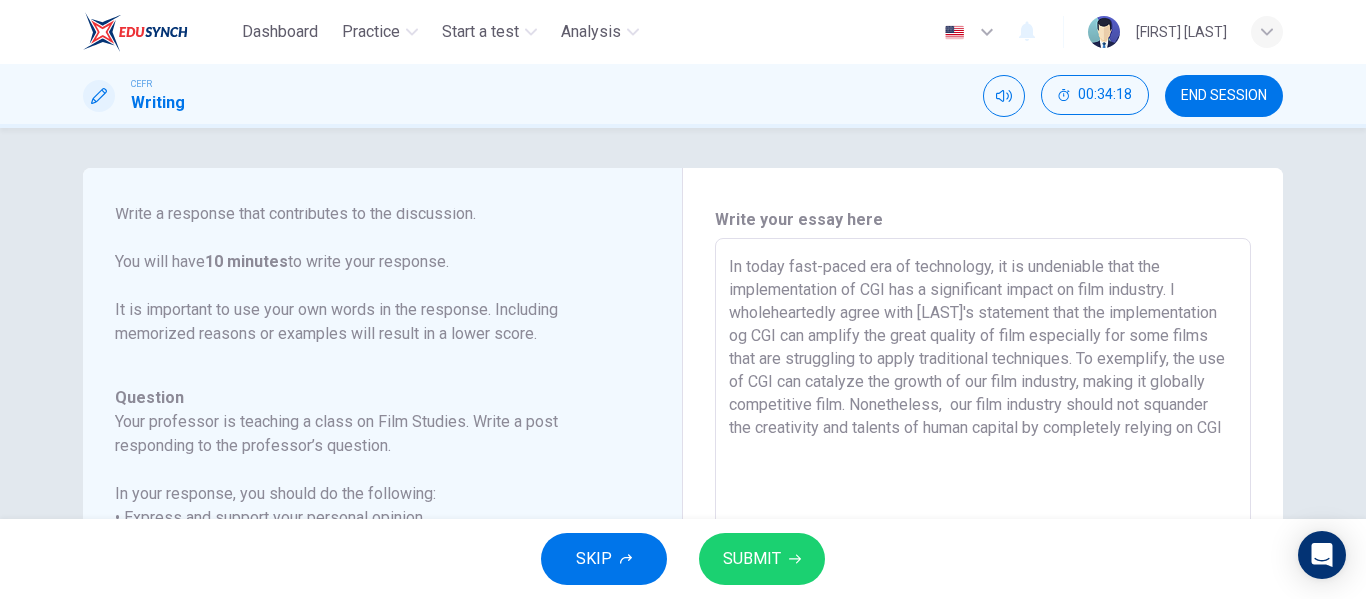 click on "In today fast-paced era of technology, it is undeniable that the implementation of CGI has a significant impact on film industry. I wholeheartedly agree with [LAST]'s statement that the implementation og CGI can amplify the great quality of film especially for some films that are struggling to apply traditional techniques. To exemplify, the use of CGI can catalyze the growth of our film industry, making it globally competitive film. Nonetheless,  our film industry should not squander the creativity and talents of human capital by completely relying on CGI" at bounding box center (983, 572) 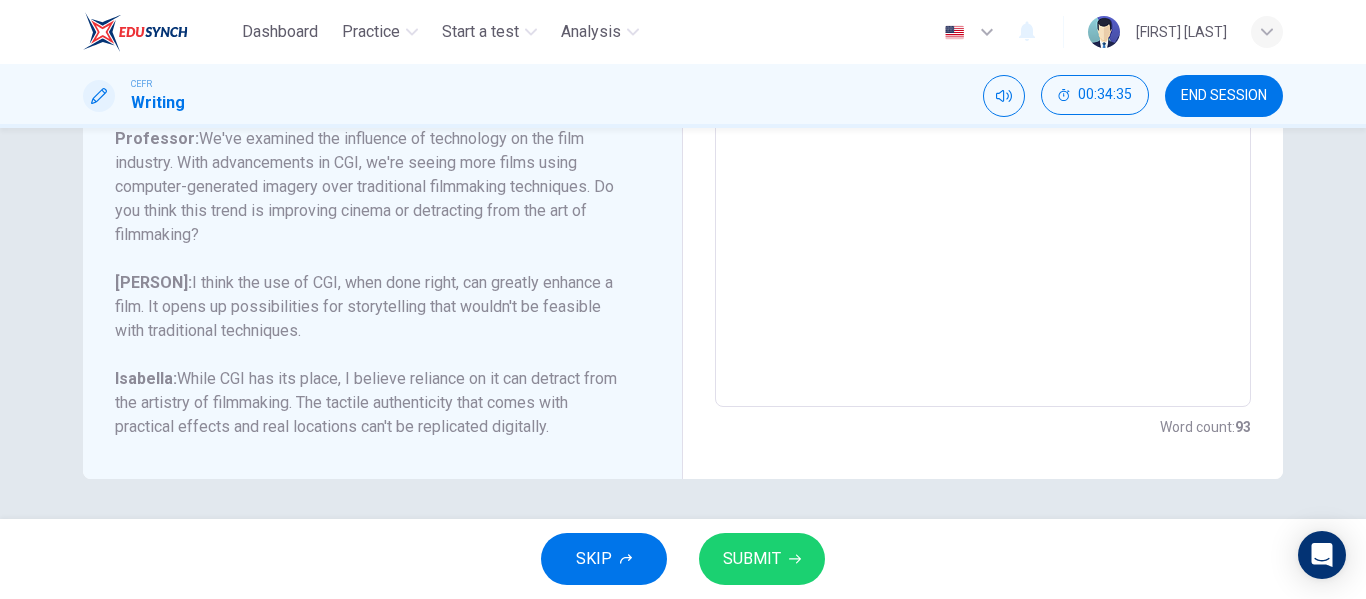 scroll, scrollTop: 0, scrollLeft: 0, axis: both 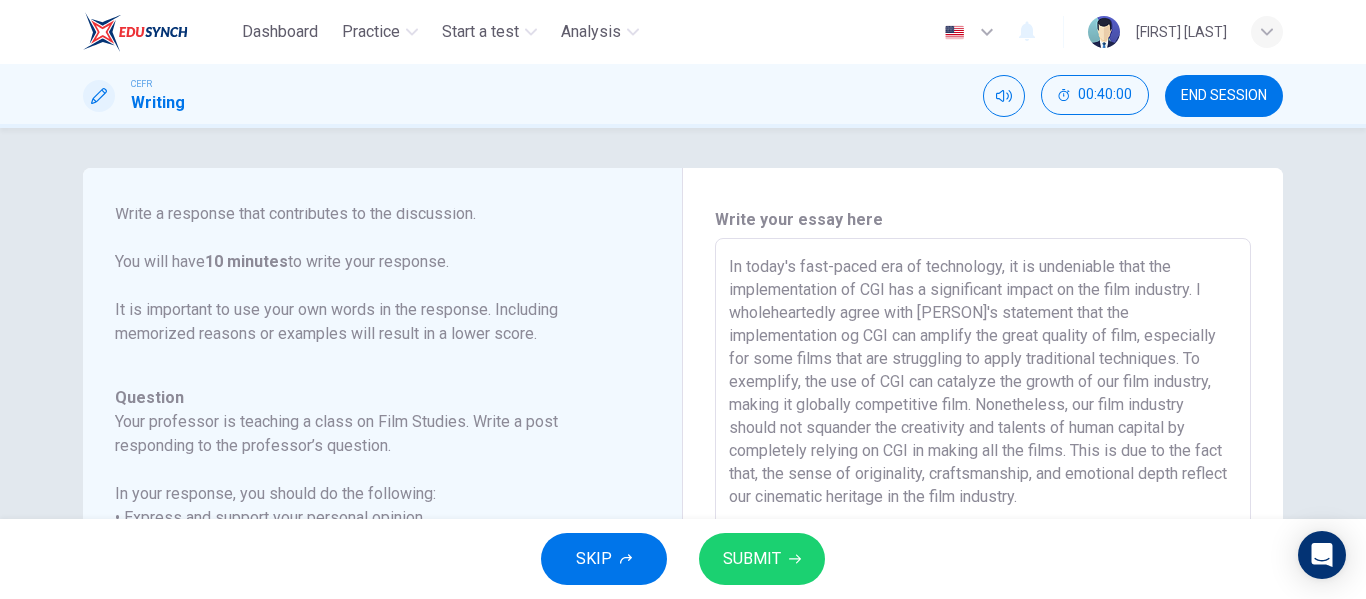 type on "In today's fast-paced era of technology, it is undeniable that the implementation of CGI has a significant impact on the film industry. I wholeheartedly agree with [PERSON]'s statement that the implementation og CGI can amplify the great quality of film, especially for some films that are struggling to apply traditional techniques. To exemplify, the use of CGI can catalyze the growth of our film industry, making it globally competitive film. Nonetheless, our film industry should not squander the creativity and talents of human capital by completely relying on CGI in making all the films. This is due to the fact that, the sense of originality, craftsmanship, and emotional depth reflect our cinematic heritage in the film industry." 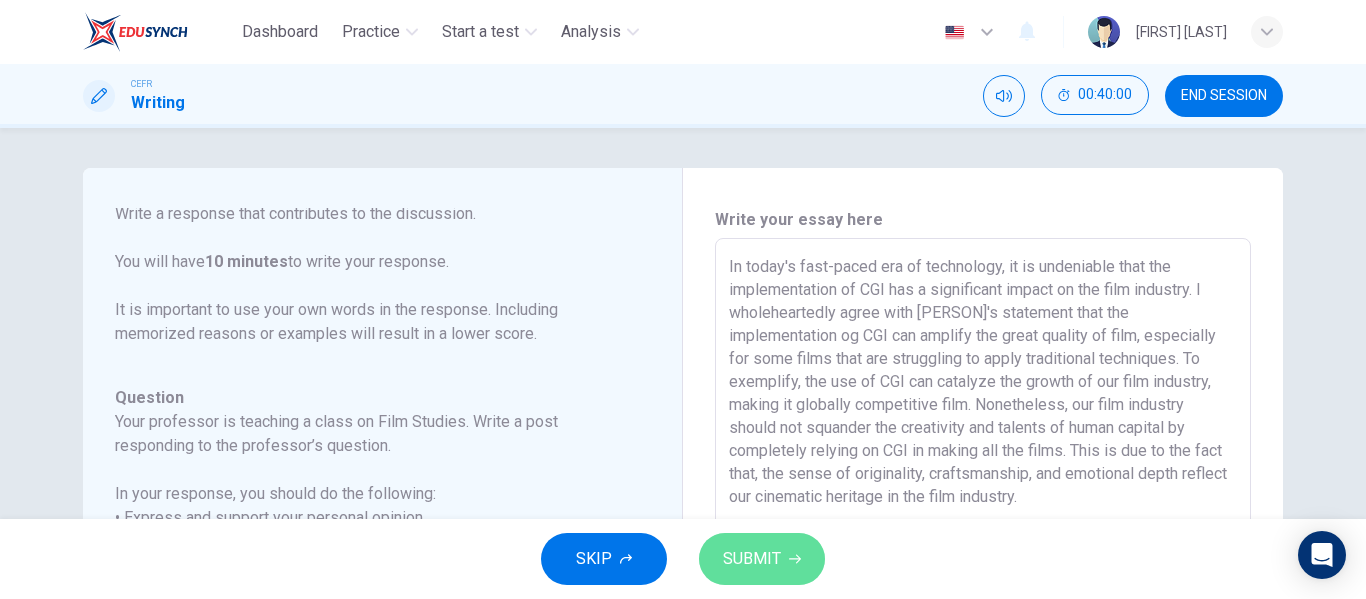 click on "SUBMIT" at bounding box center [752, 559] 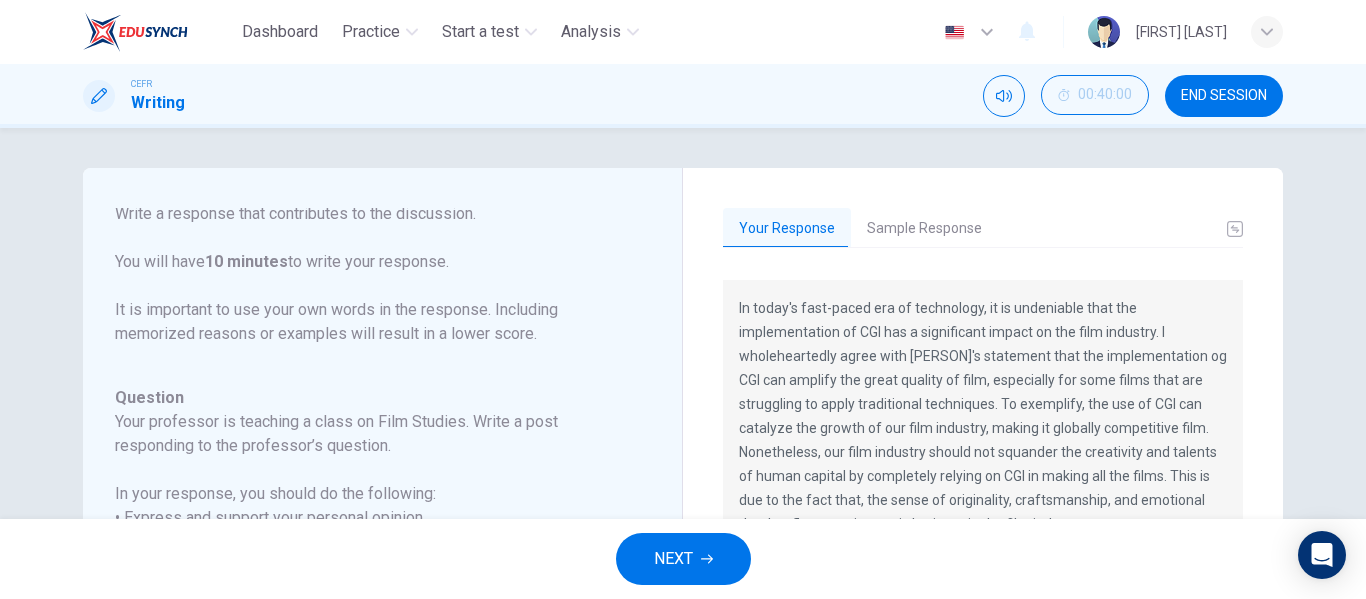 scroll, scrollTop: 342, scrollLeft: 0, axis: vertical 